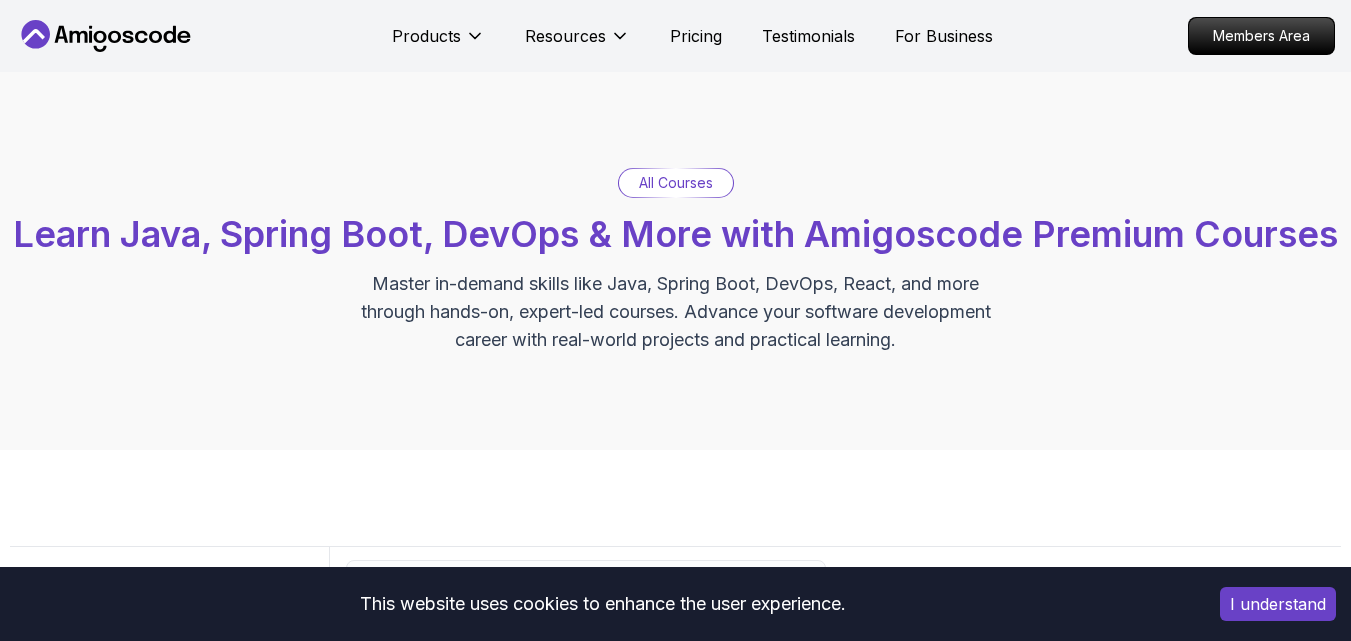 scroll, scrollTop: 0, scrollLeft: 0, axis: both 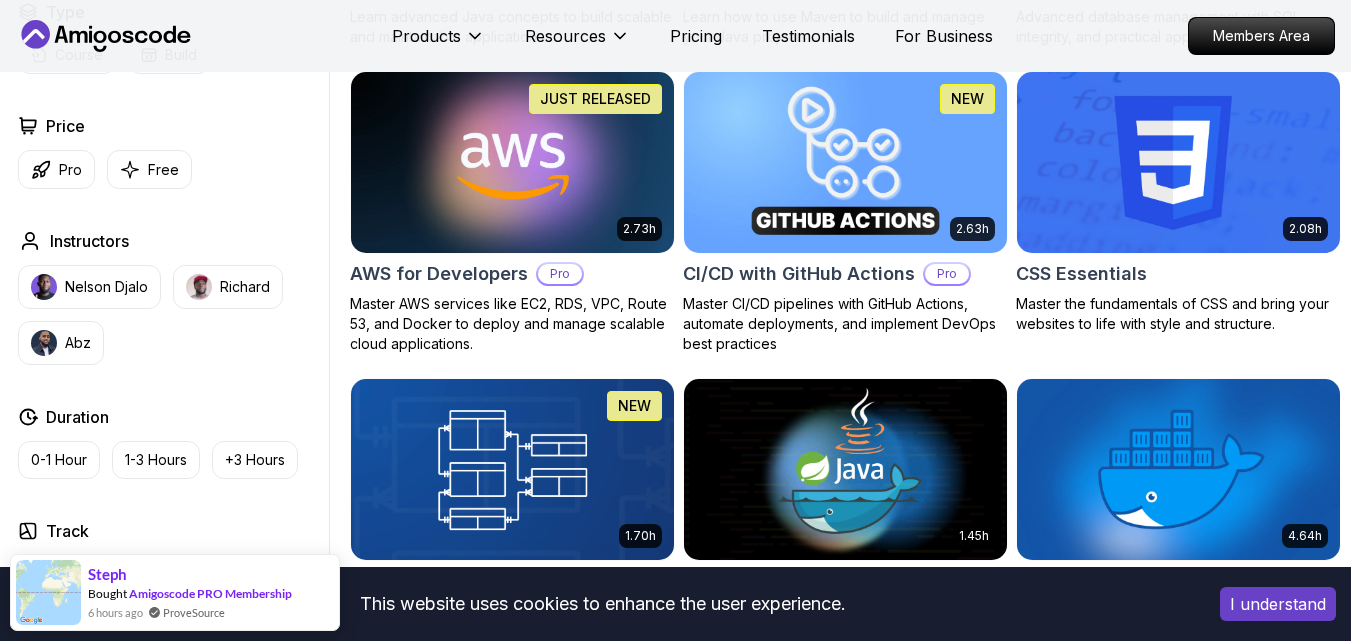 click on "This website uses cookies to enhance the user experience. I understand Products Resources Pricing Testimonials For Business Members Area Products Resources Pricing Testimonials For Business Members Area All Courses Learn Java, Spring Boot, DevOps & More with Amigoscode Premium Courses Master in-demand skills like Java, Spring Boot, DevOps, React, and more through hands-on, expert-led courses. Advance your software development career with real-world projects and practical learning. Filters Filters Type Course Build Price Pro Free Instructors Nelson Djalo Richard Abz Duration 0-1 Hour 1-3 Hours +3 Hours Track Front End Back End Dev Ops Full Stack Level Junior Mid-level Senior 6.00h Linux Fundamentals Pro Learn the fundamentals of Linux and how to use the command line 5.18h Advanced Spring Boot Pro Dive deep into Spring Boot with our advanced course, designed to take your skills from intermediate to expert level. 3.30h Building APIs with Spring Boot Pro 1.67h NEW Spring Boot for Beginners 6.65h NEW Pro 2.41h Pro" at bounding box center (675, 3424) 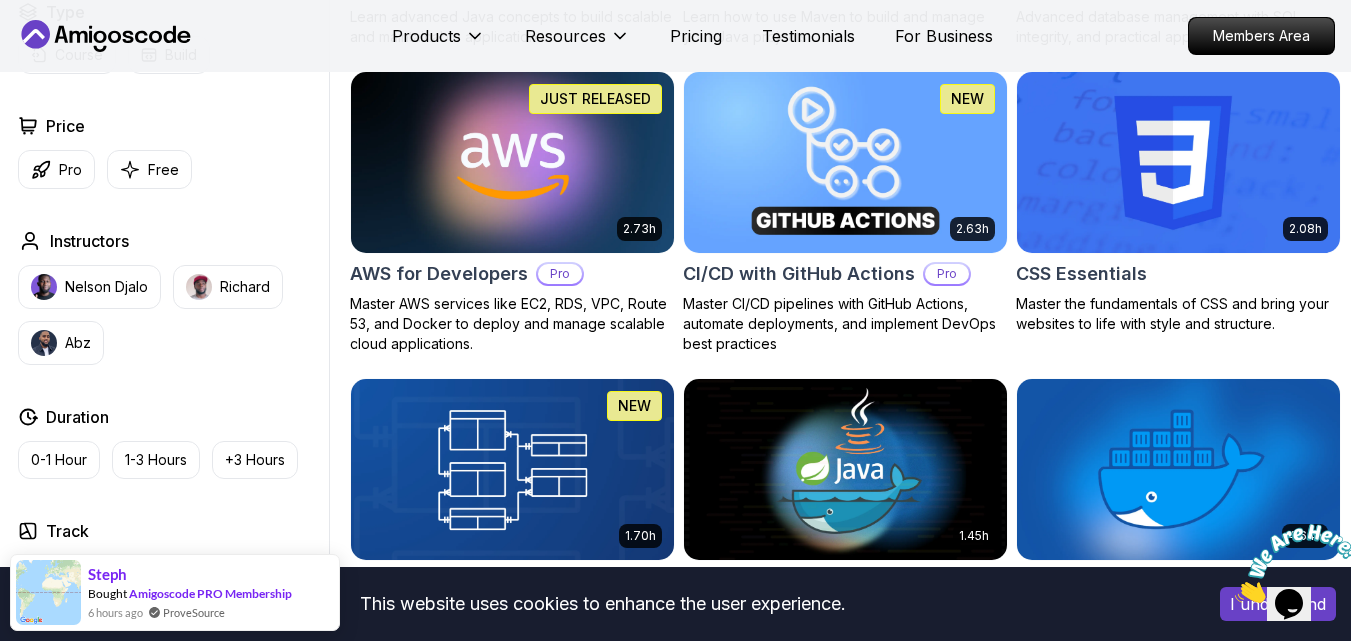scroll, scrollTop: 0, scrollLeft: 0, axis: both 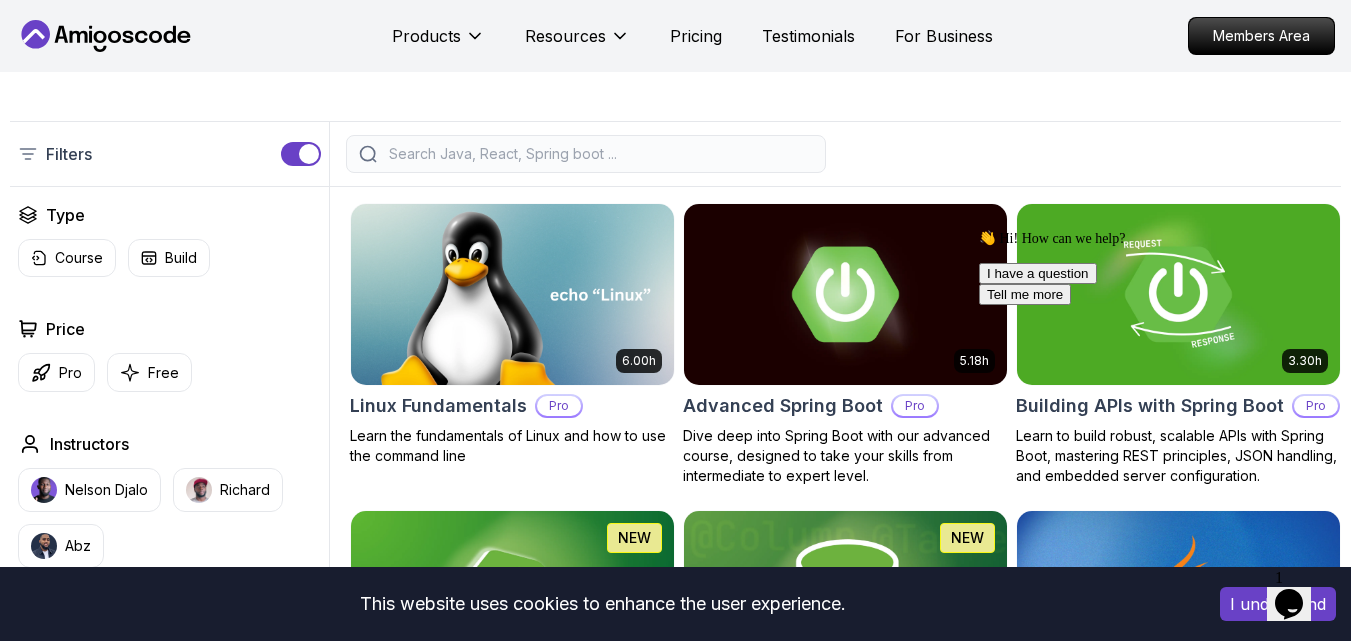 click at bounding box center (599, 154) 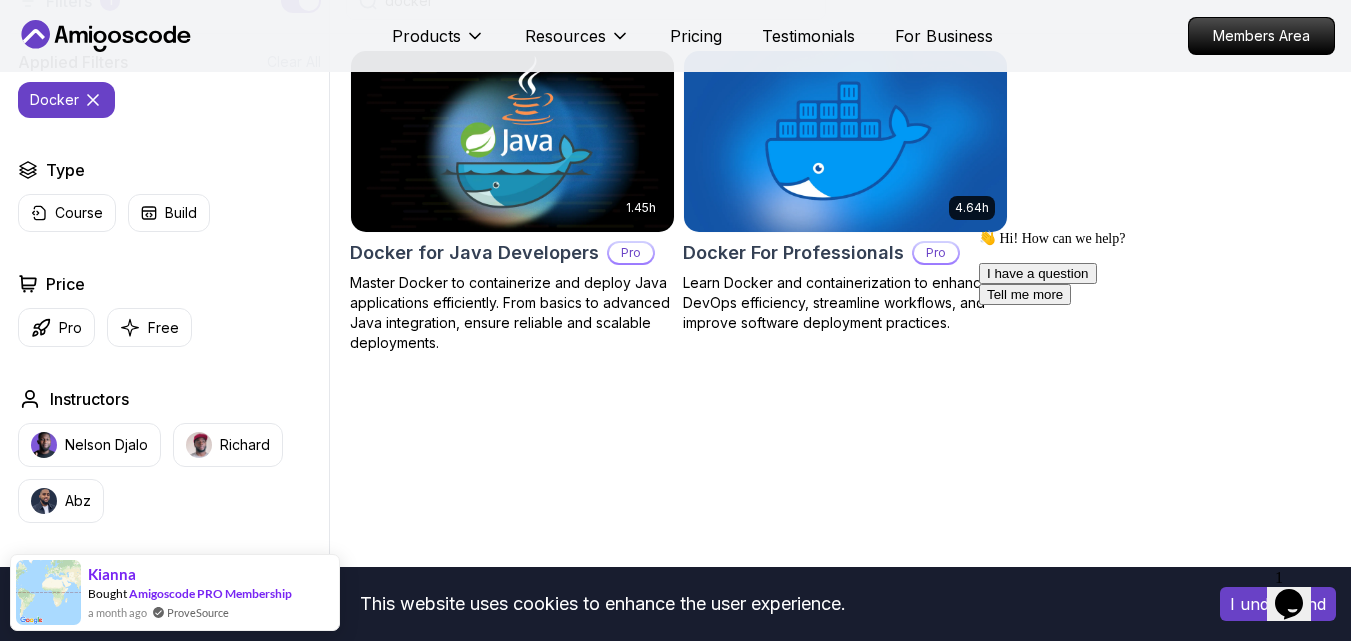 scroll, scrollTop: 579, scrollLeft: 0, axis: vertical 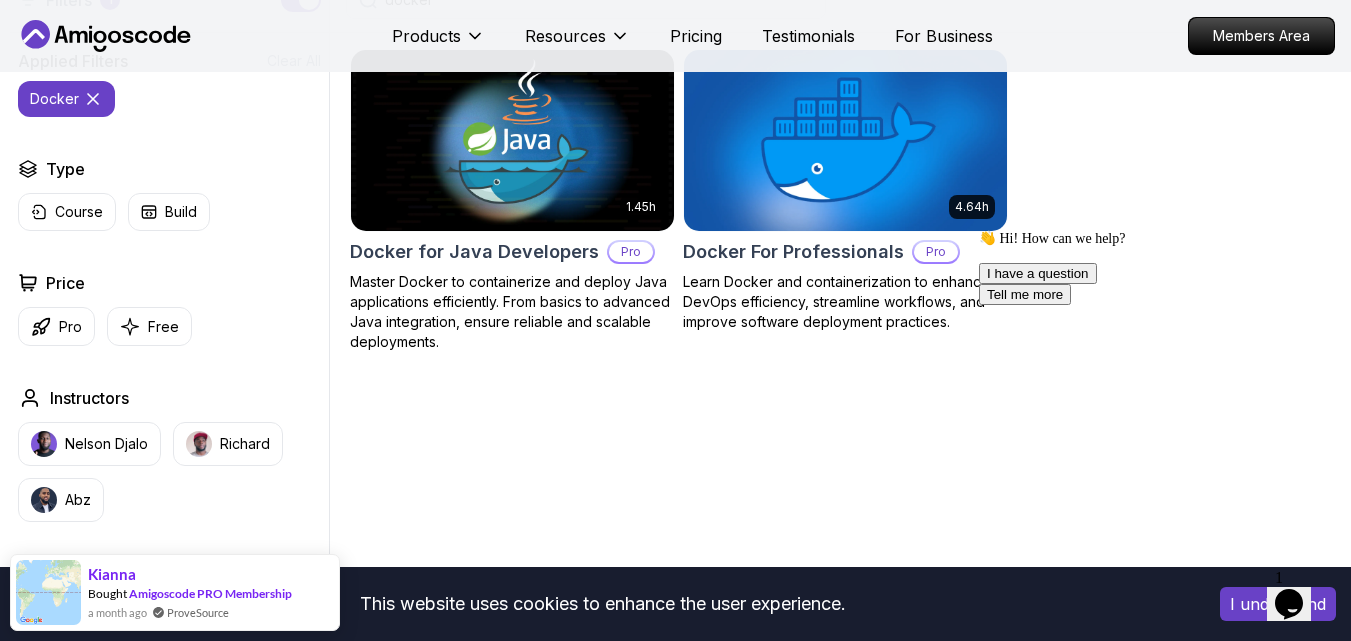 type on "docker" 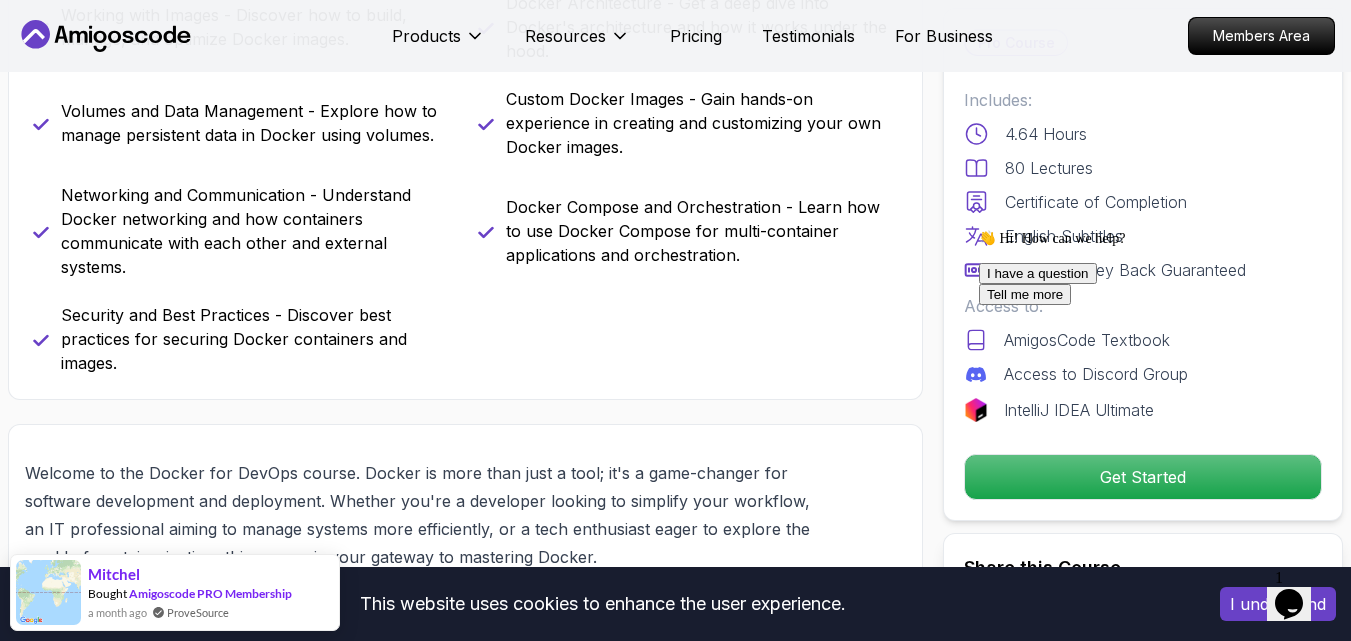scroll, scrollTop: 1097, scrollLeft: 0, axis: vertical 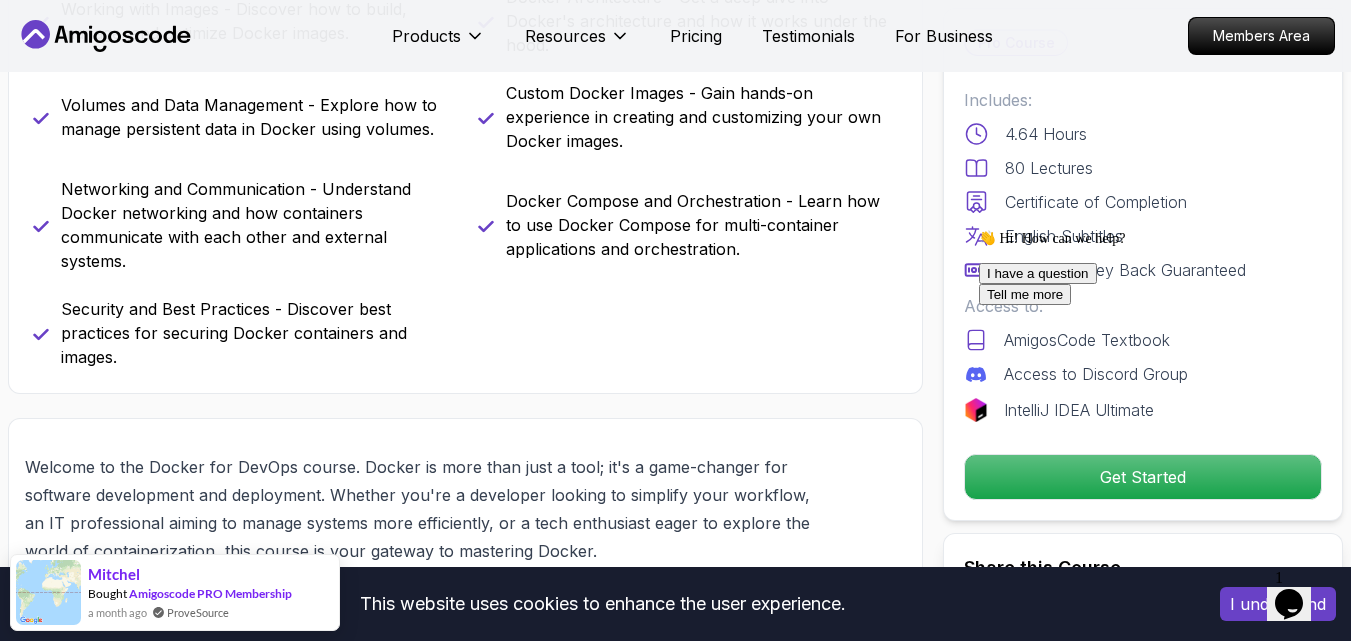 click on "I have a question Tell me more" at bounding box center [1159, 284] 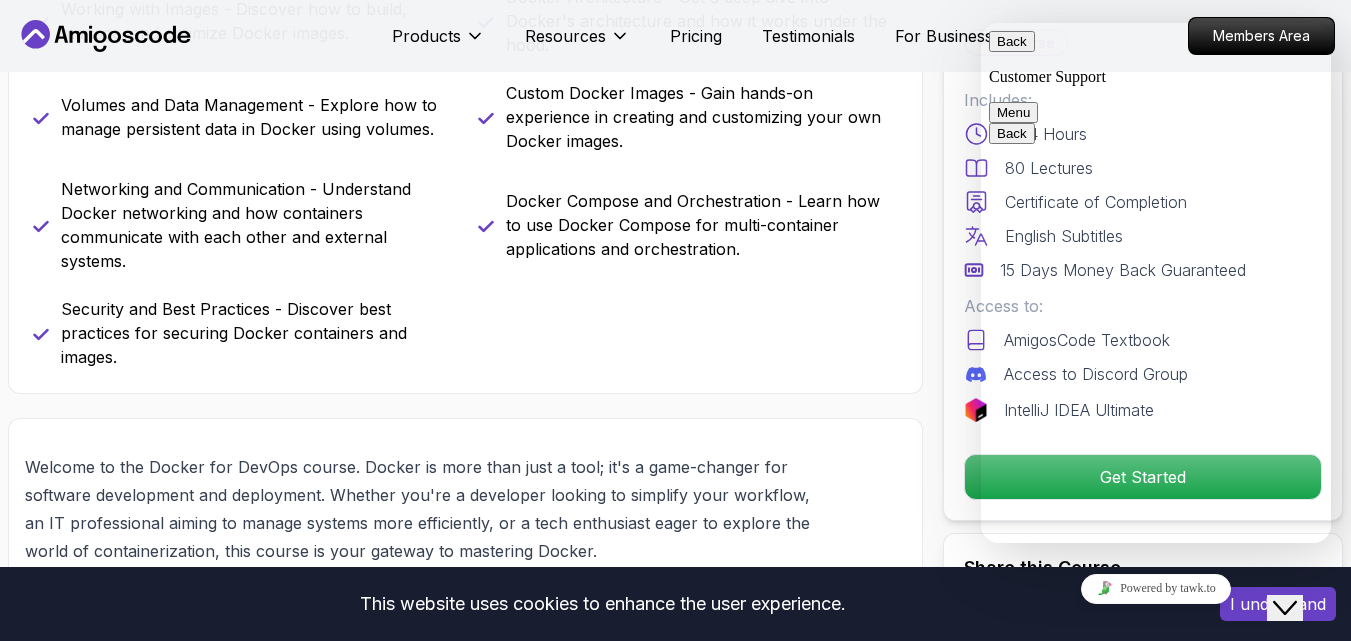 click on "Back" at bounding box center [1012, 41] 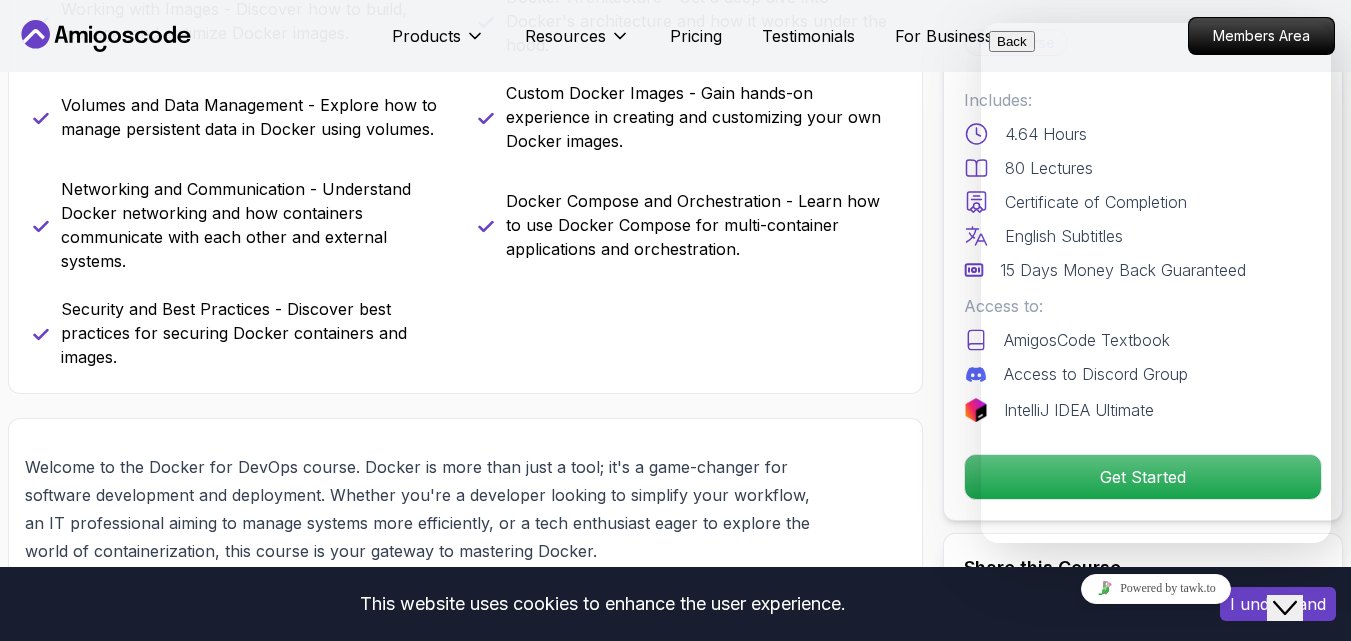 click on "Hi there  Need help? Search our help center for answers or start a conversation:  Help Center   New Conversation   We typically reply in a few minutes" at bounding box center [1156, 1714] 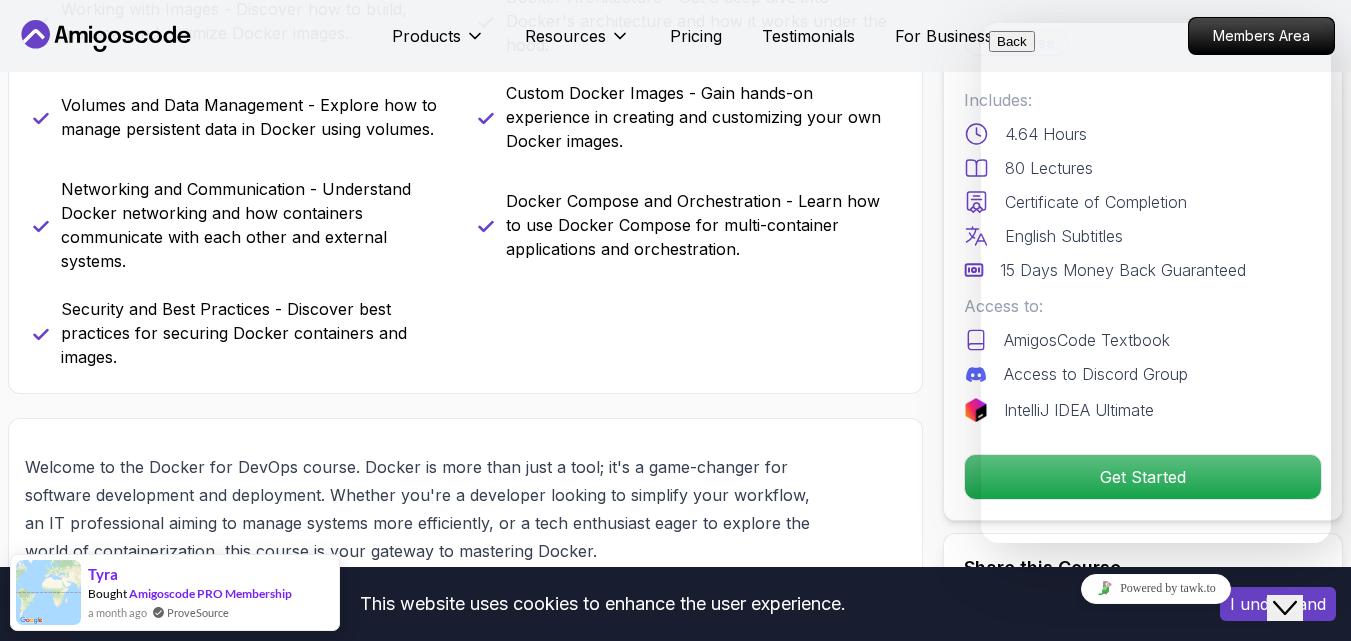 click on "Docker - Understand the basics of Docker and its role in modern software development. Managing Containers - Learn how to create, manage, and troubleshoot Docker containers. Working with Images - Discover how to build, manage, and optimize Docker images. Docker Architecture - Get a deep dive into Docker's architecture and how it works under the hood. Volumes and Data Management - Explore how to manage persistent data in Docker using volumes. Custom Docker Images - Gain hands-on experience in creating and customizing your own Docker images. Networking and Communication - Understand Docker networking and how containers communicate with each other and external systems. Docker Compose and Orchestration - Learn how to use Docker Compose for multi-container applications and orchestration. Security and Best Practices - Discover best practices for securing Docker containers and images." at bounding box center [465, 141] 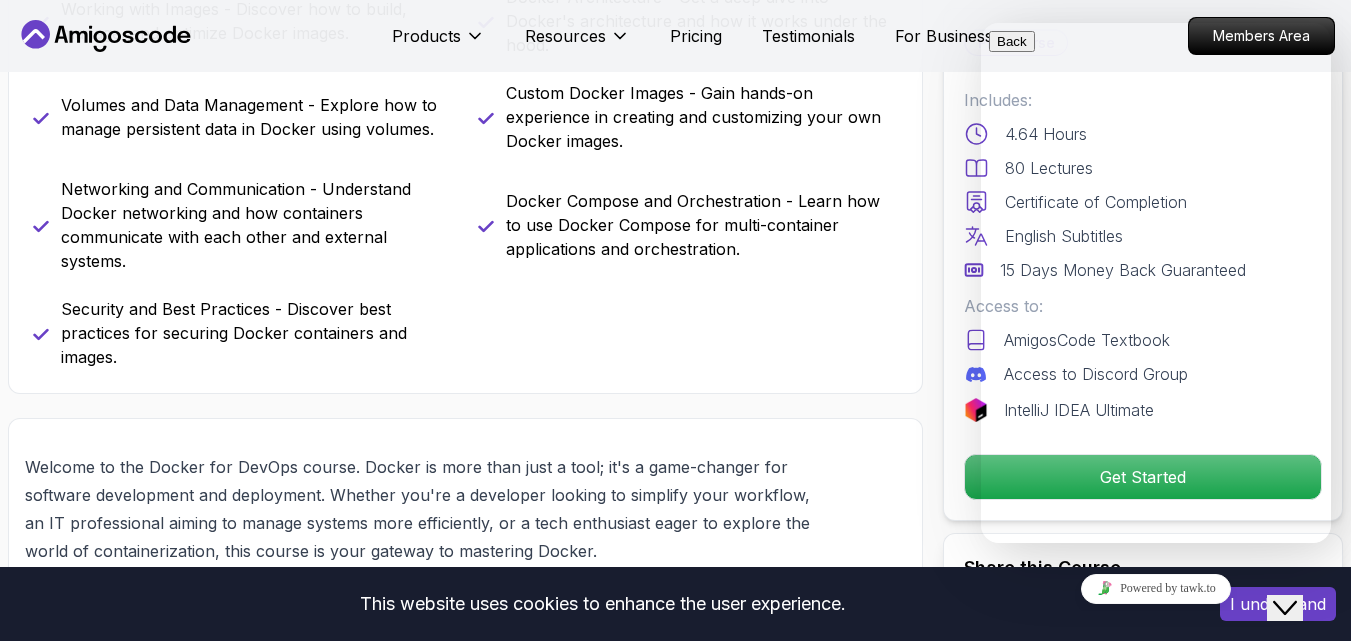 click on "Docker For Professionals Learn Docker and containerization to enhance DevOps efficiency, streamline workflows, and improve software deployment practices. Mama Samba Braima Djalo  /   Instructor Pro Course Includes: 4.64 Hours 80 Lectures Certificate of Completion English Subtitles 15 Days Money Back Guaranteed Access to: AmigosCode Textbook Access to Discord Group IntelliJ IDEA Ultimate Get Started Share this Course or Copy link Got a Team of 5 or More? With one subscription, give your entire team access to all courses and features. Check our Business Plan Mama Samba Braima Djalo  /   Instructor What you will learn docker terminal bash vscode Docker - Understand the basics of Docker and its role in modern software development. Managing Containers - Learn how to create, manage, and troubleshoot Docker containers. Working with Images - Discover how to build, manage, and optimize Docker images. Docker Architecture - Get a deep dive into Docker's architecture and how it works under the hood." at bounding box center [675, 1466] 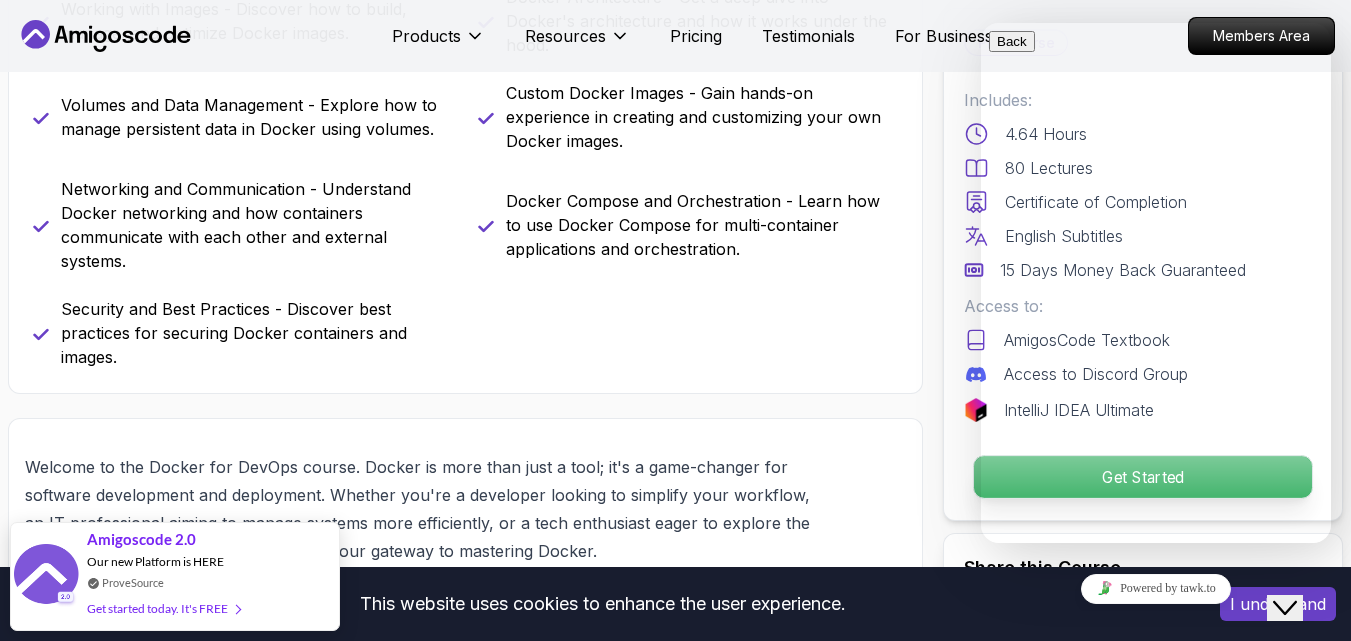 click on "Get Started" at bounding box center [1143, 477] 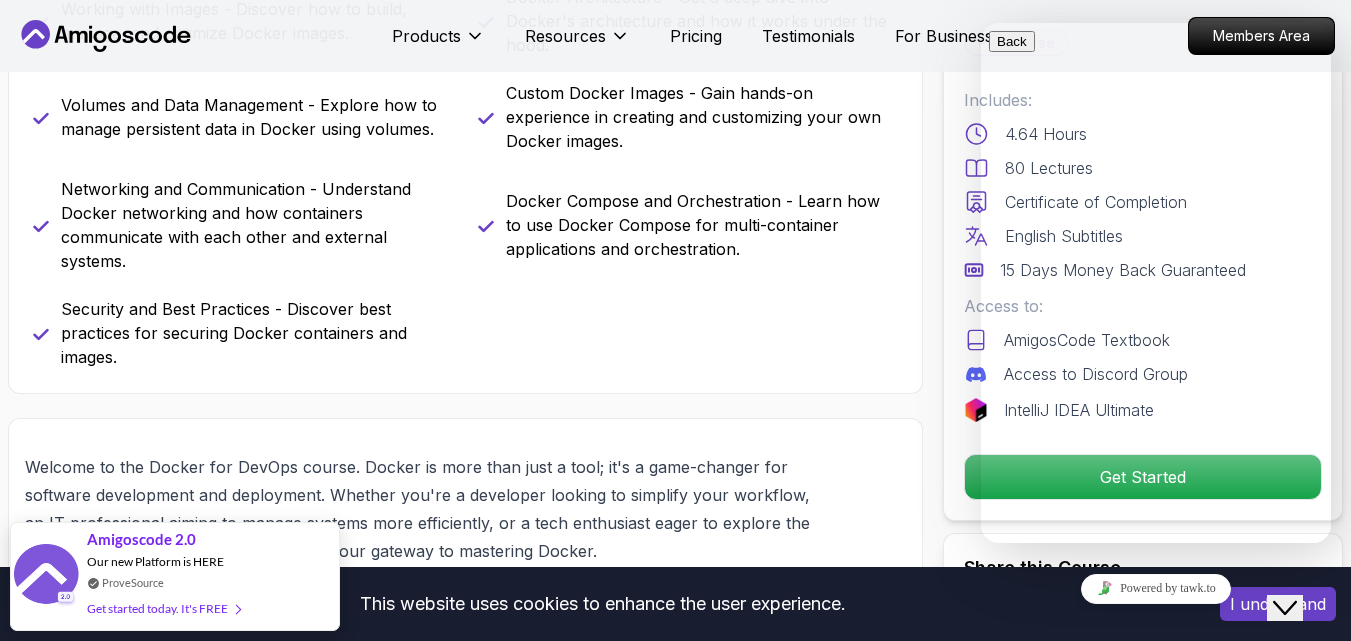 click on "Products Resources Pricing Testimonials For Business Members Area" at bounding box center (675, 36) 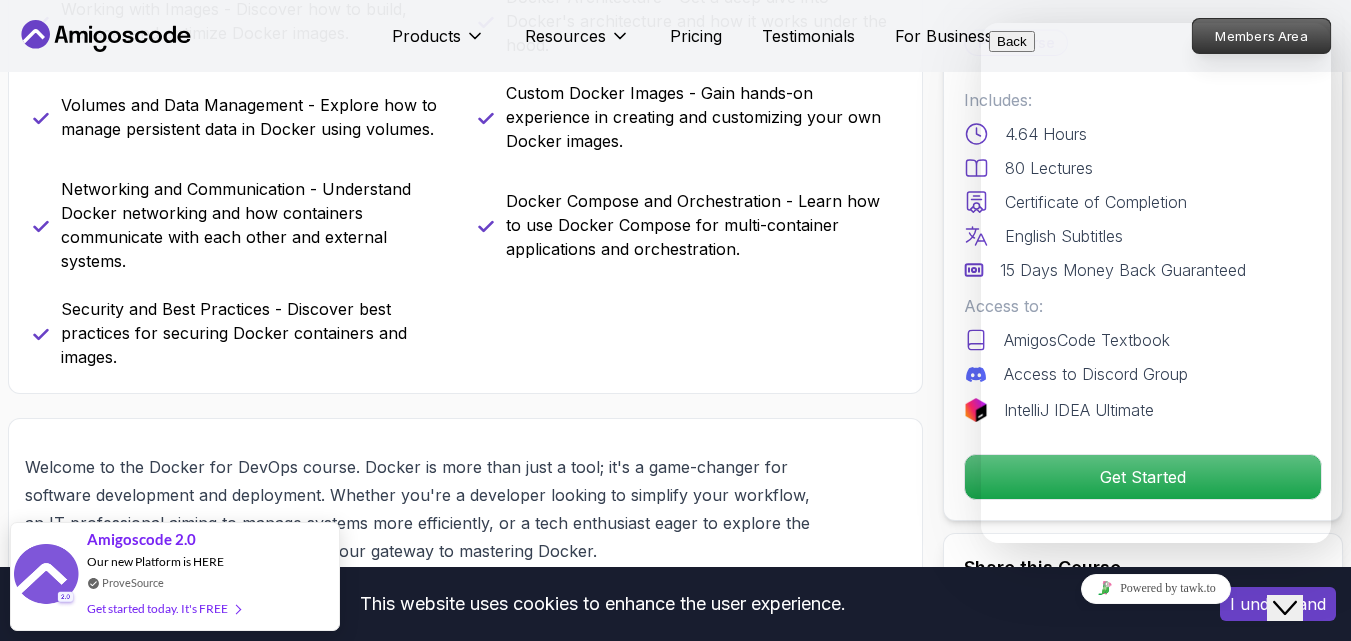 click on "Members Area" at bounding box center [1262, 36] 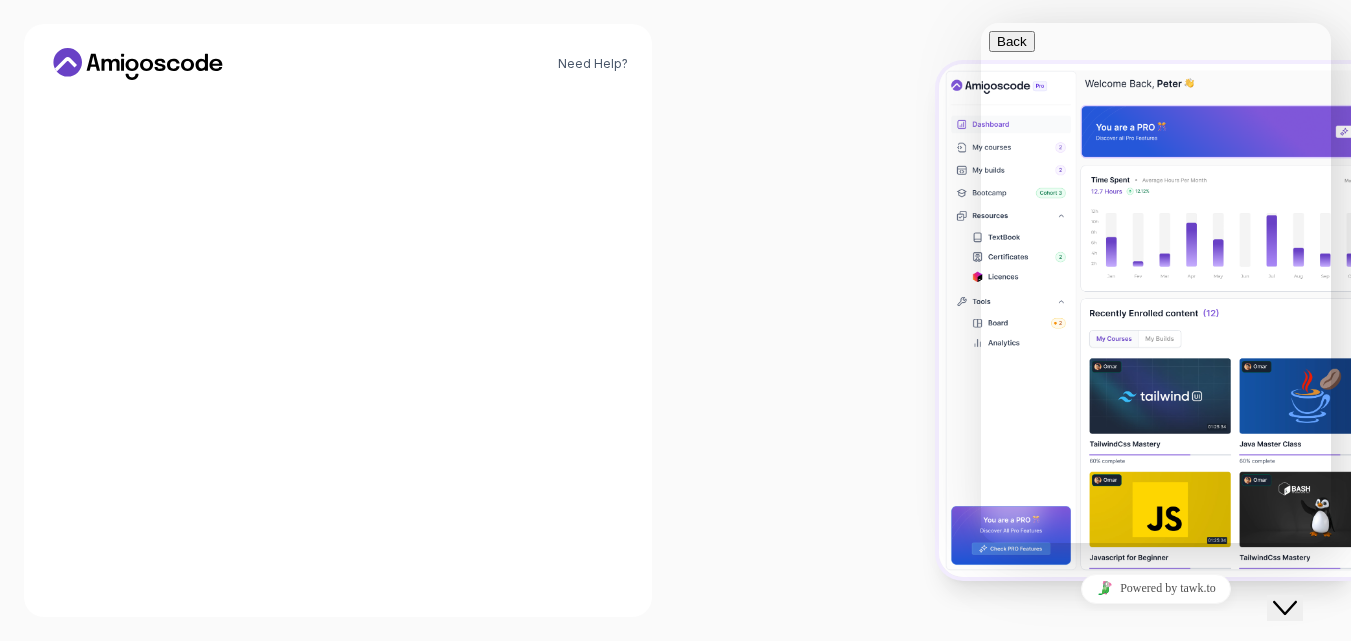 drag, startPoint x: 910, startPoint y: 100, endPoint x: 920, endPoint y: 112, distance: 15.6205 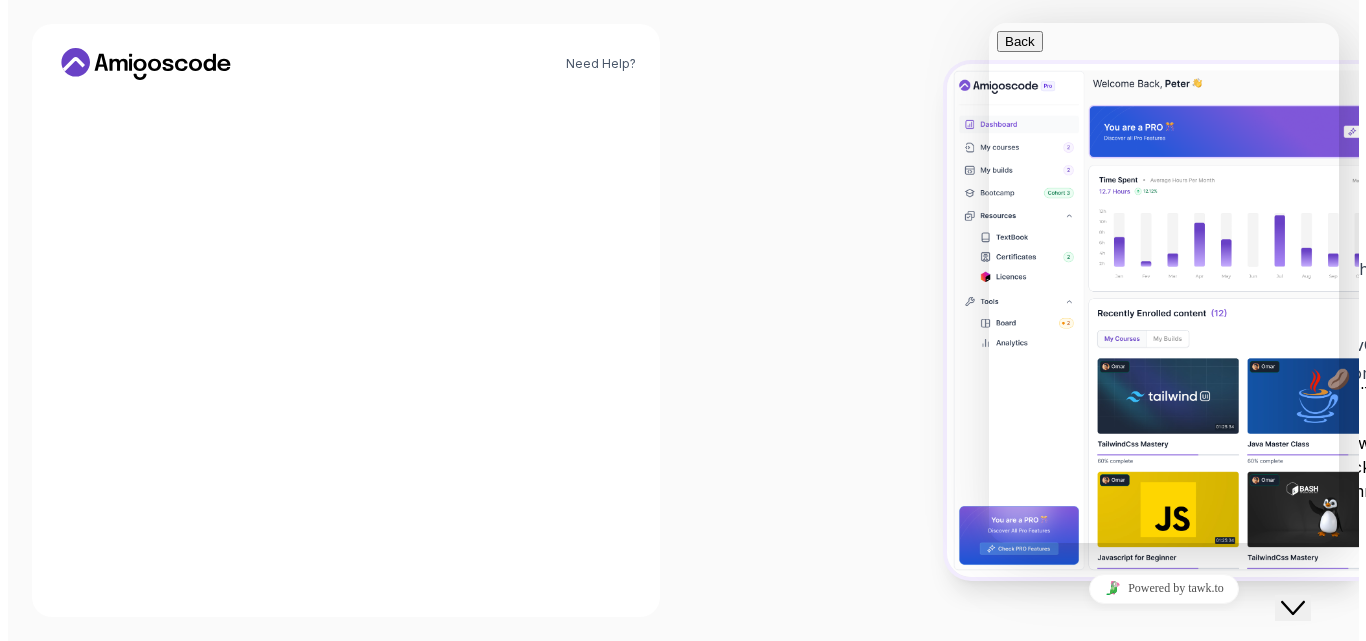 scroll, scrollTop: 0, scrollLeft: 0, axis: both 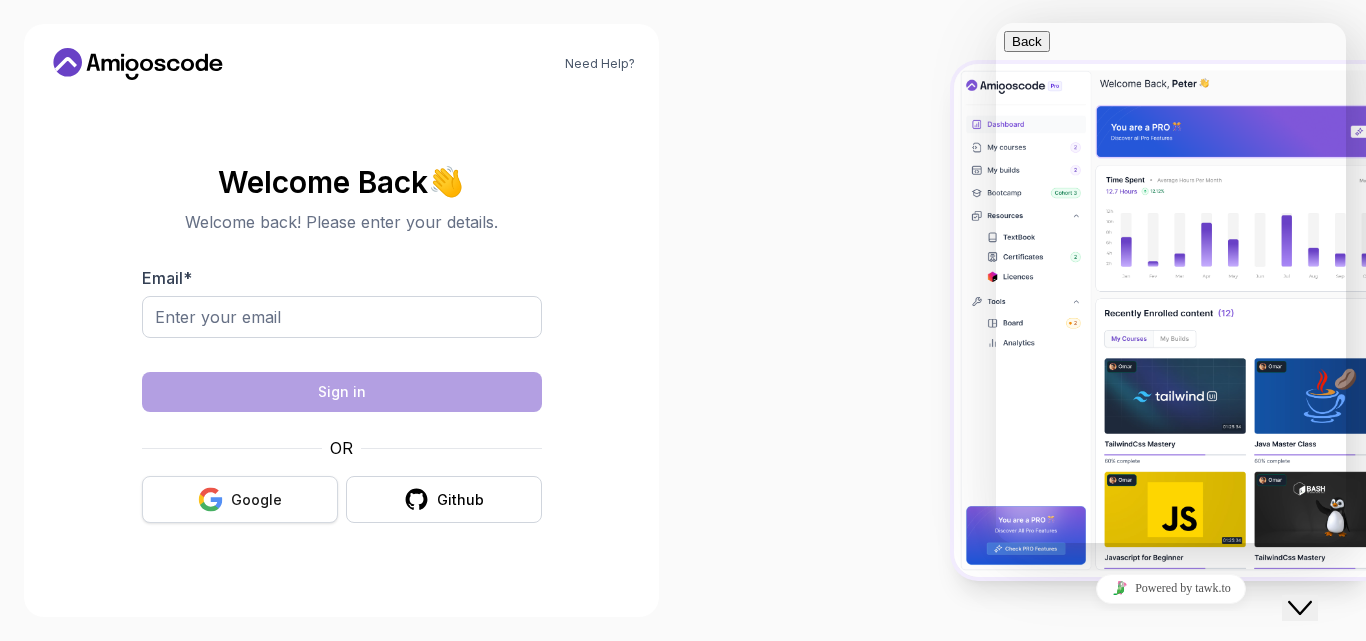 click on "Google" at bounding box center [256, 500] 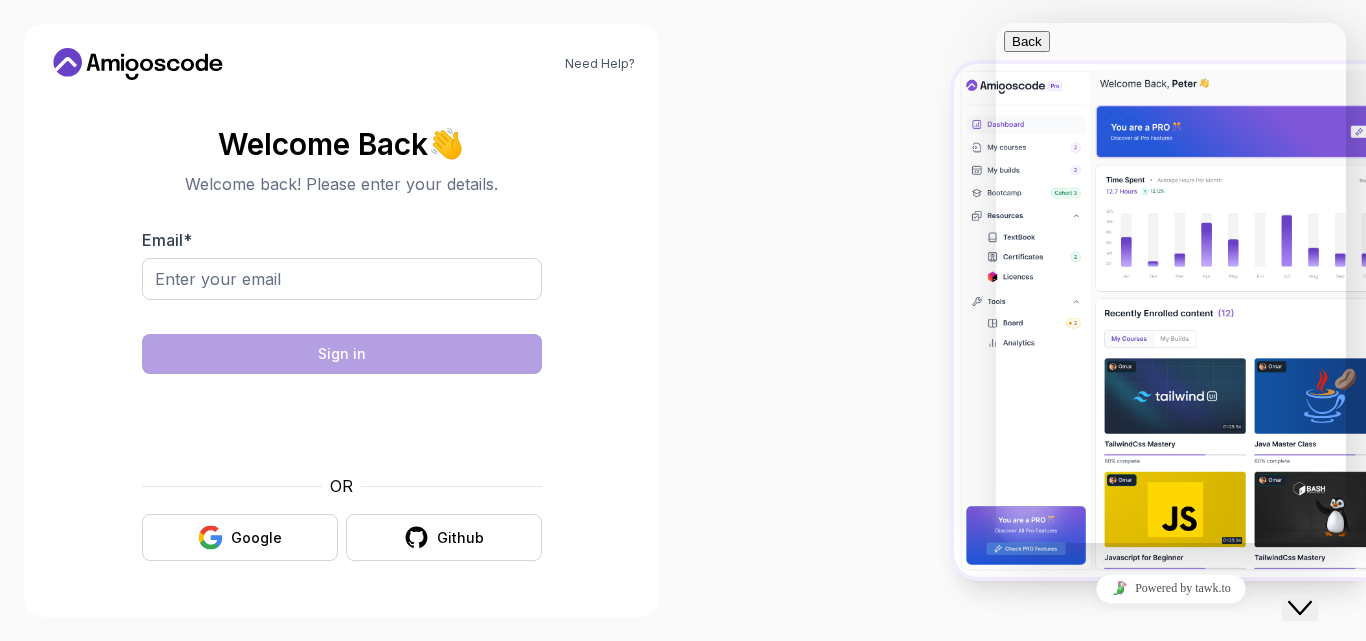 click on "Close Chat This icon closes the chat window." 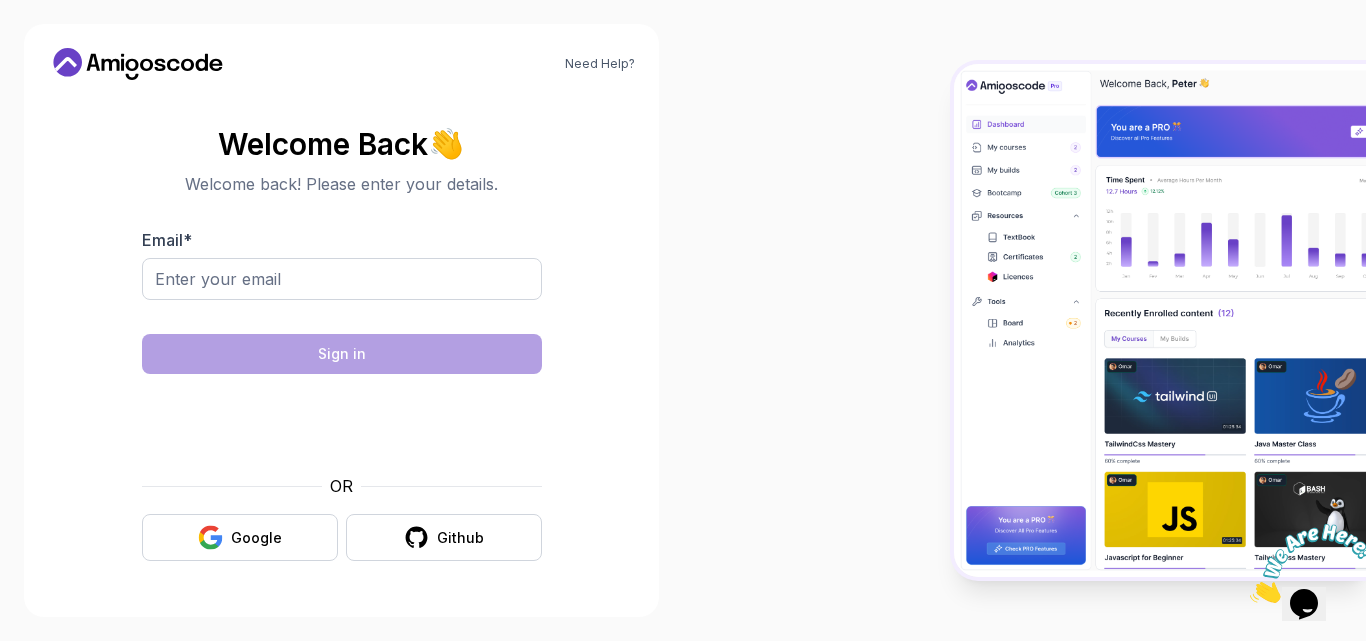 click at bounding box center [1312, 563] 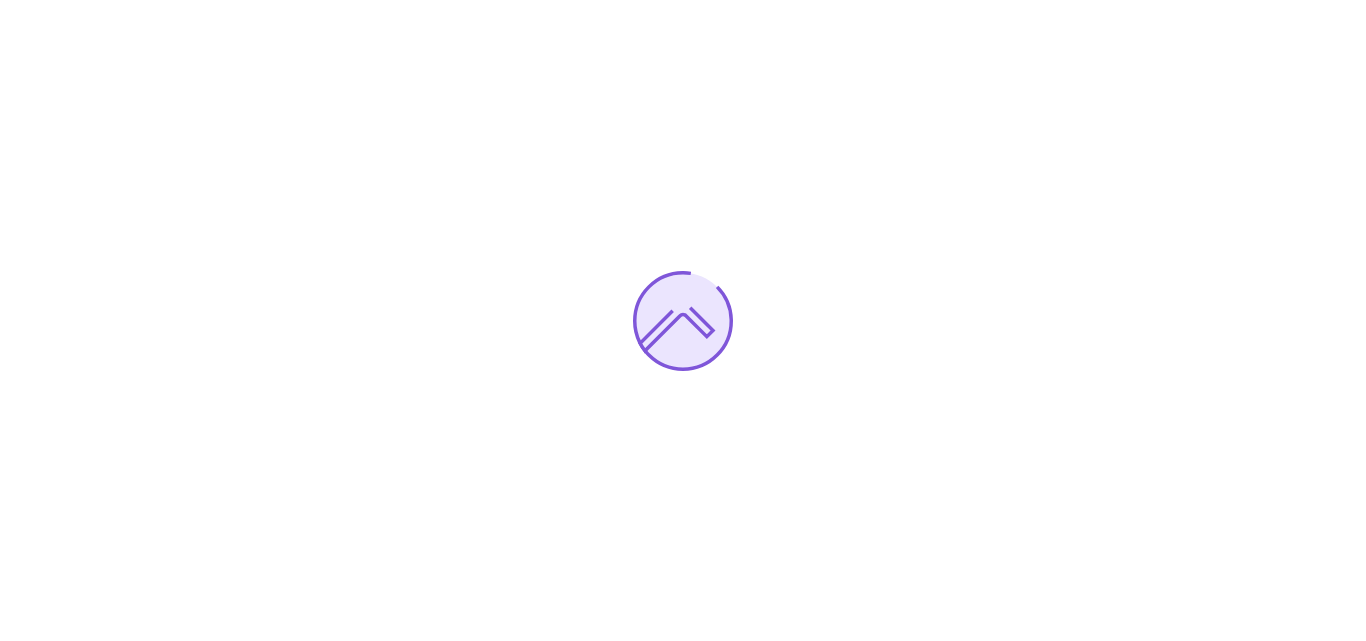 scroll, scrollTop: 0, scrollLeft: 0, axis: both 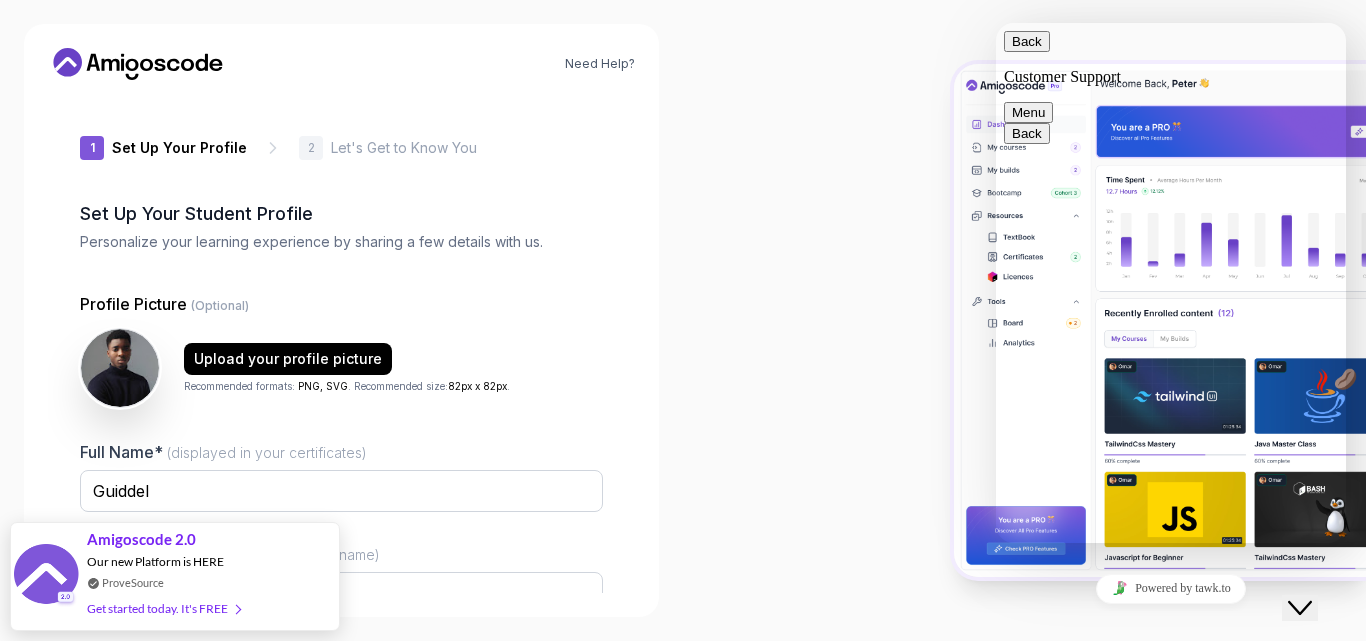 type on "silentgecko03230" 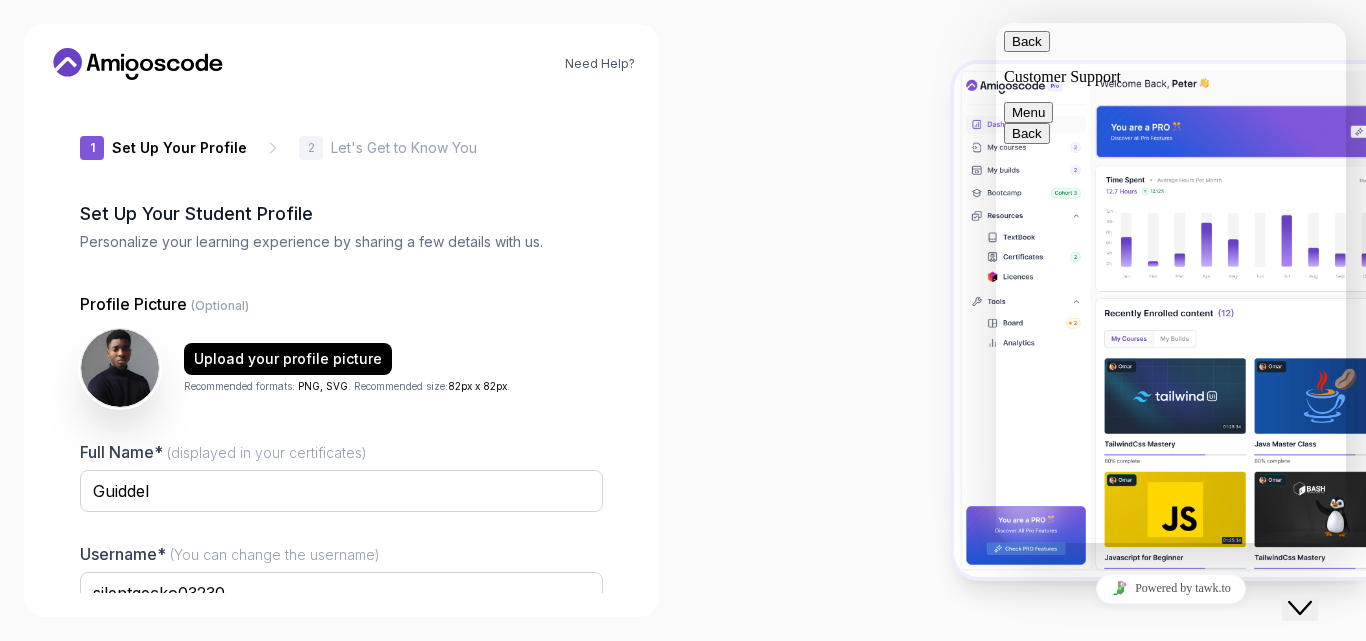 click on "Close Chat This icon closes the chat window." 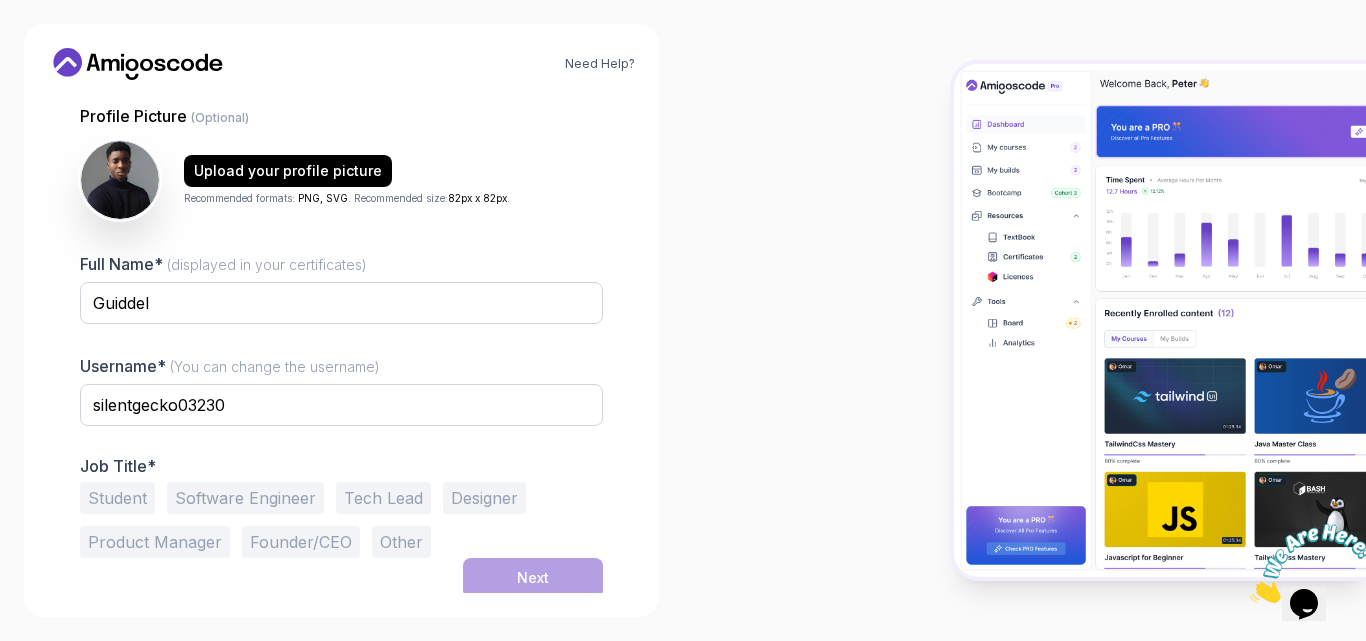 scroll, scrollTop: 191, scrollLeft: 0, axis: vertical 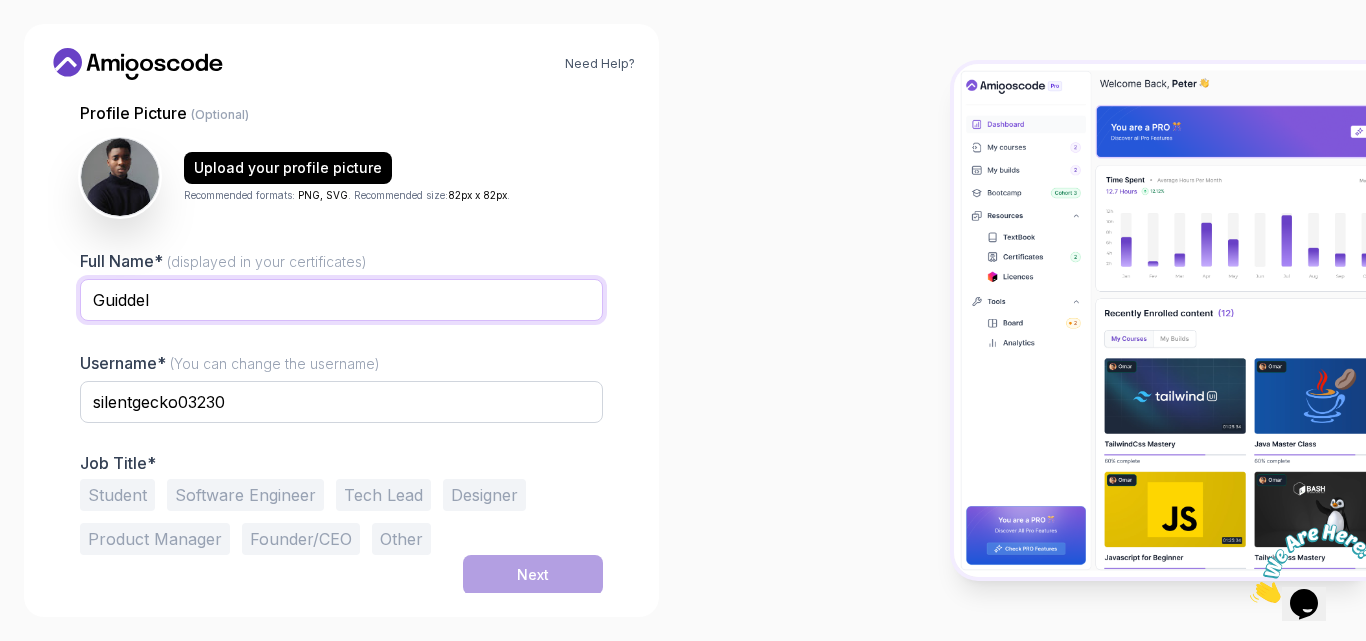 click on "Guiddel" at bounding box center (341, 300) 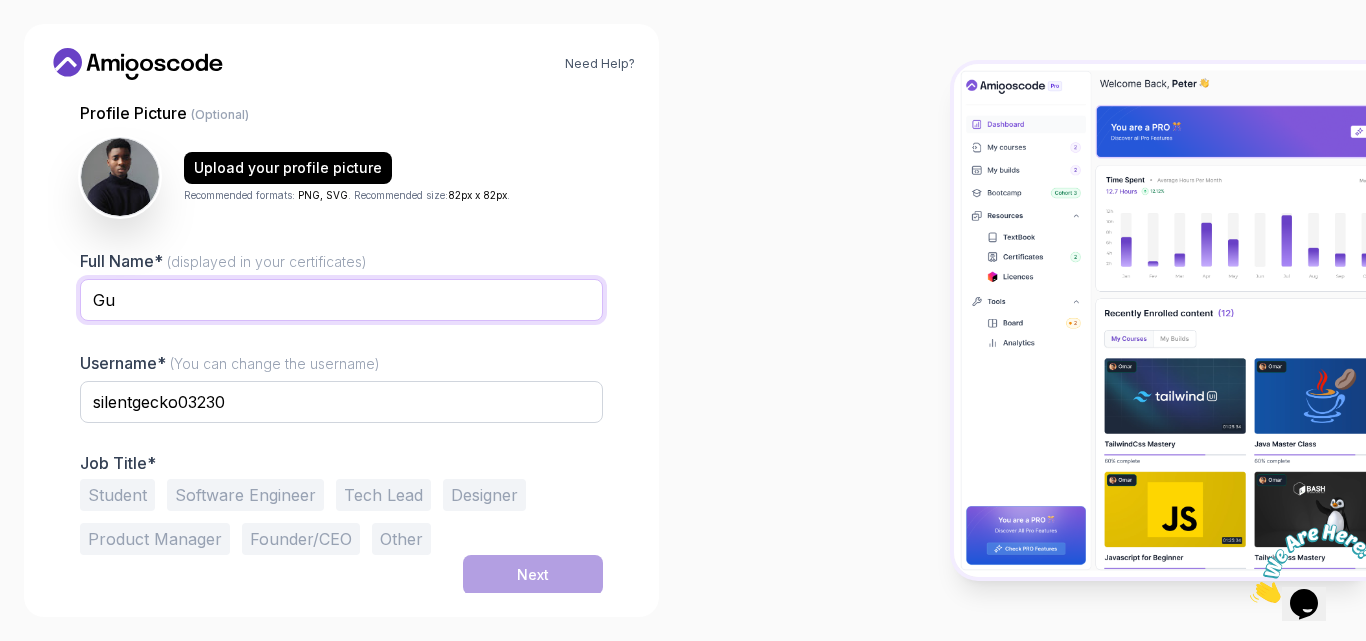 type on "G" 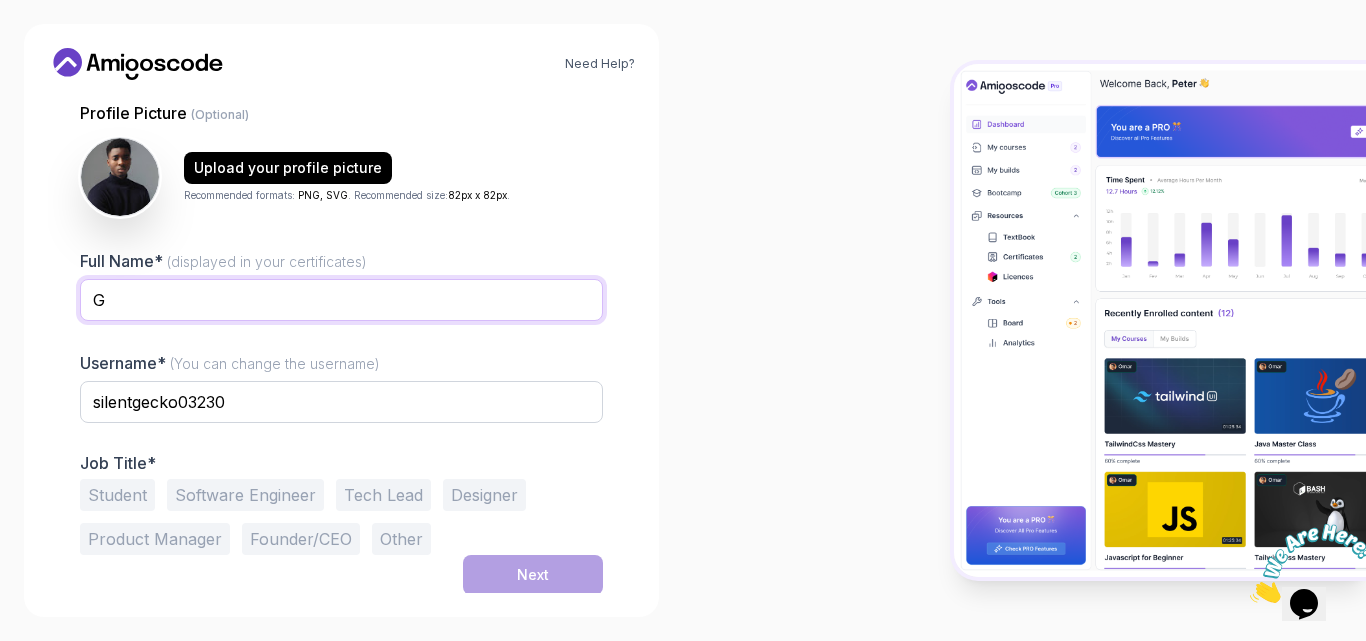 type on "[FIRST] M. [LAST]" 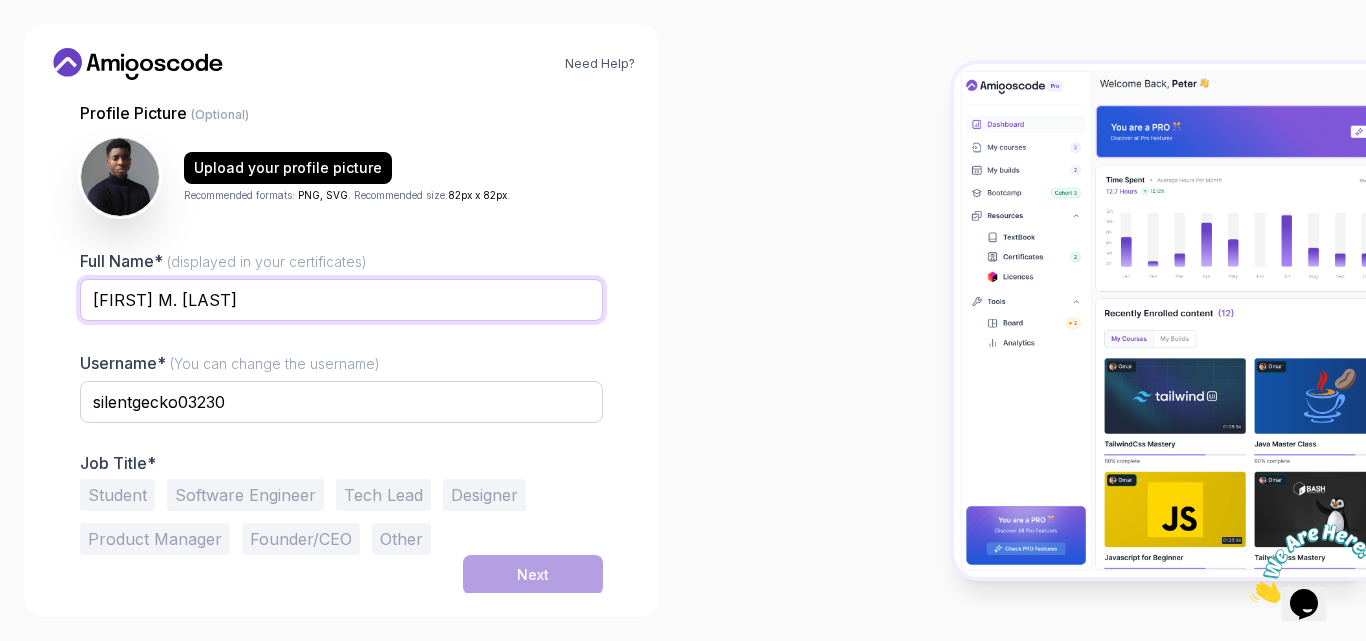 scroll, scrollTop: 193, scrollLeft: 0, axis: vertical 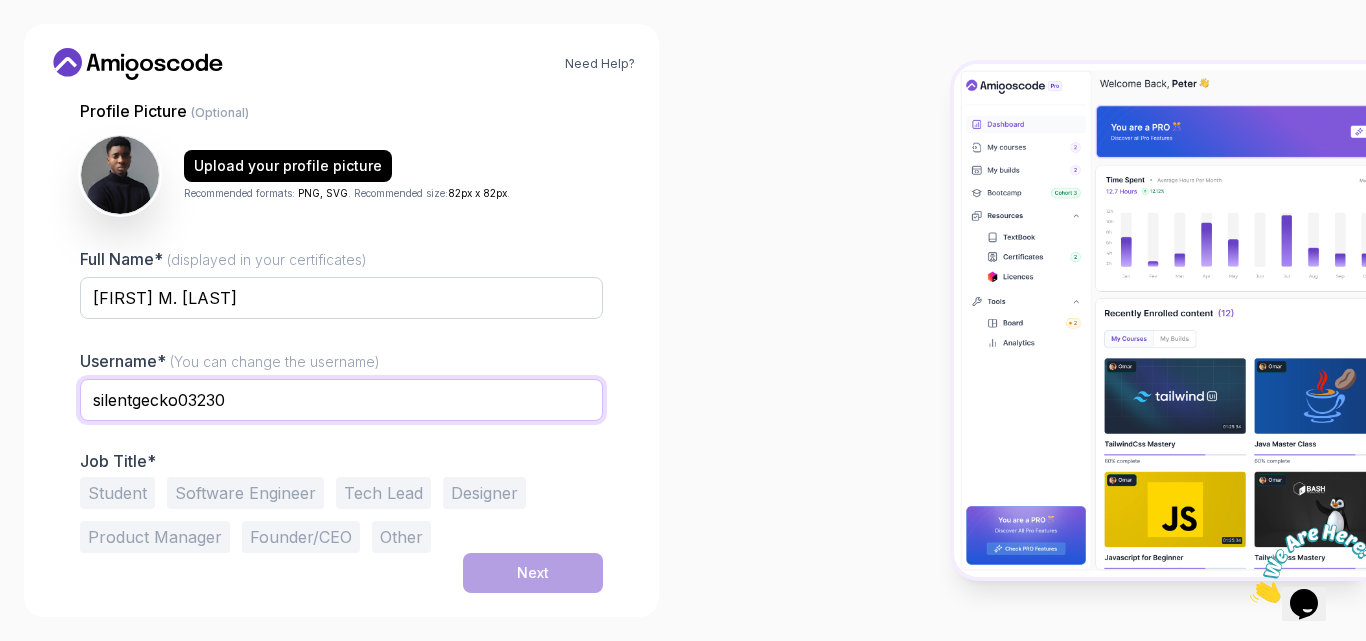 click on "silentgecko03230" at bounding box center [341, 400] 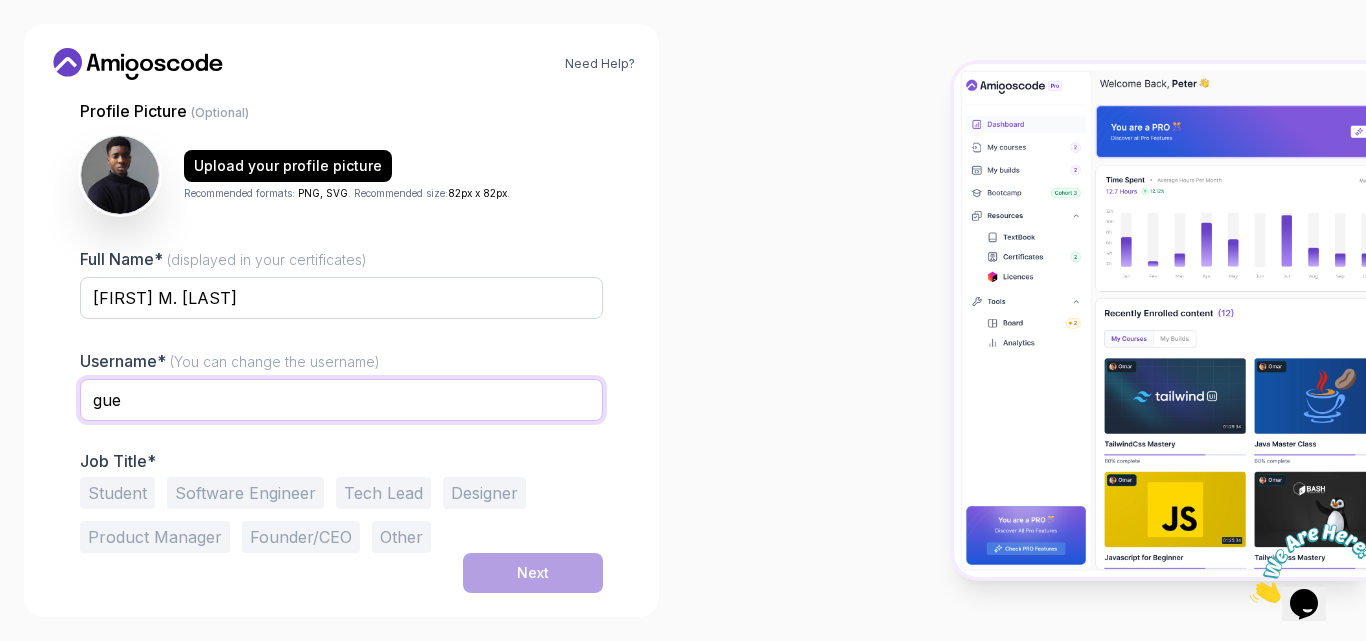 type on "guegouoguiddel" 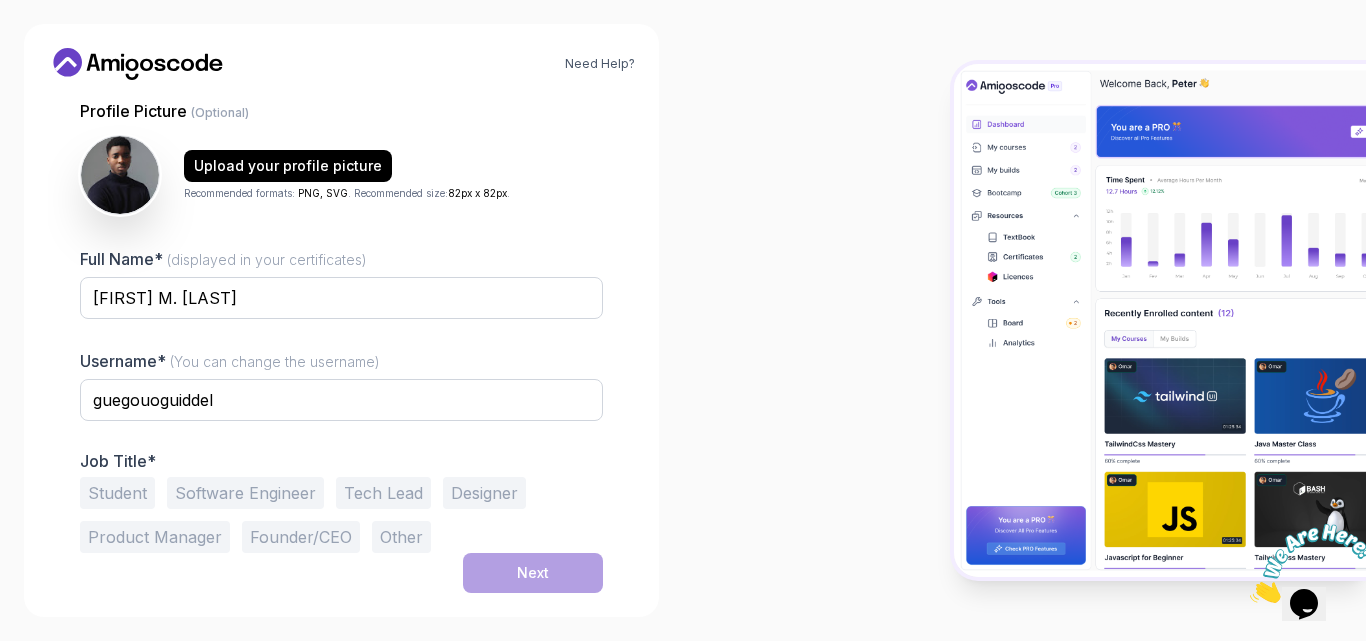 click on "Software Engineer" at bounding box center [245, 493] 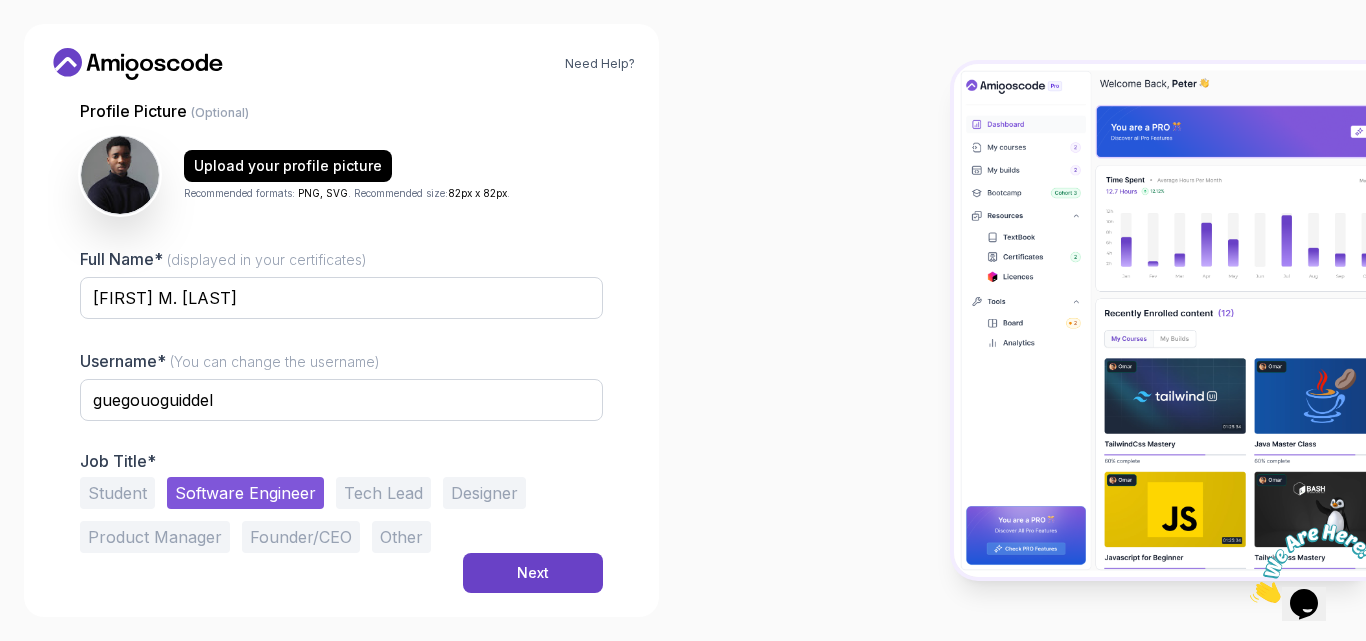 click on "Student" at bounding box center [117, 493] 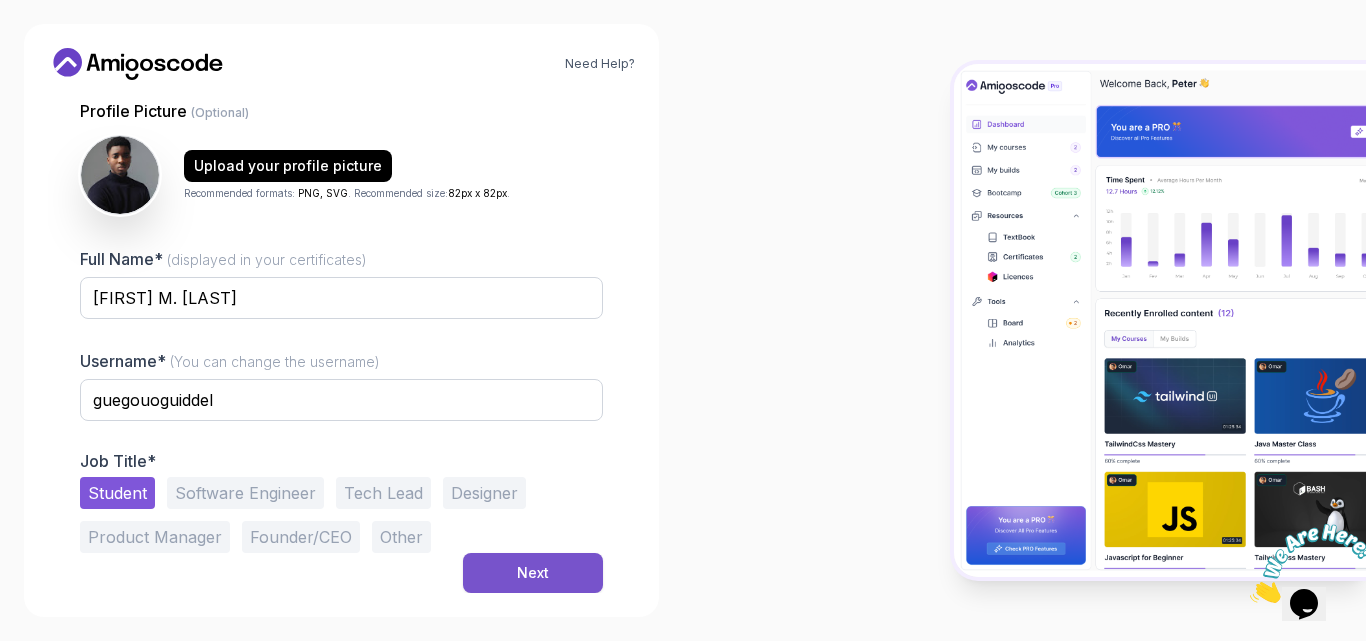 click on "Next" at bounding box center [533, 573] 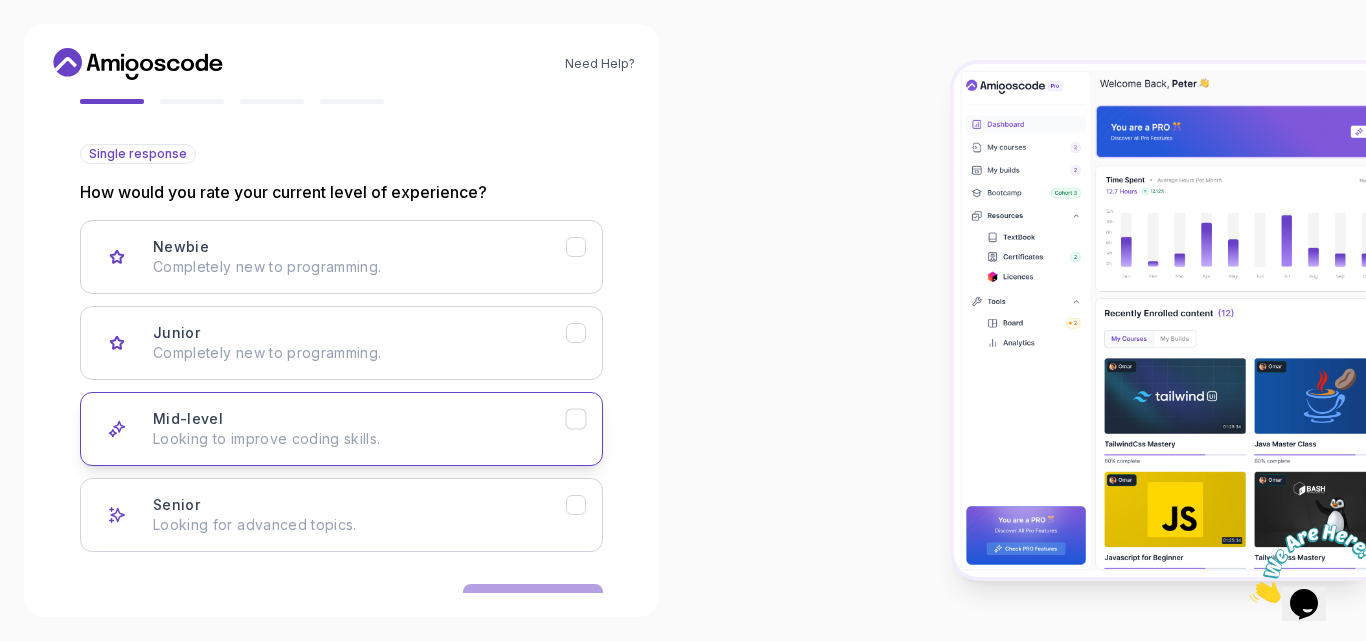 scroll, scrollTop: 256, scrollLeft: 0, axis: vertical 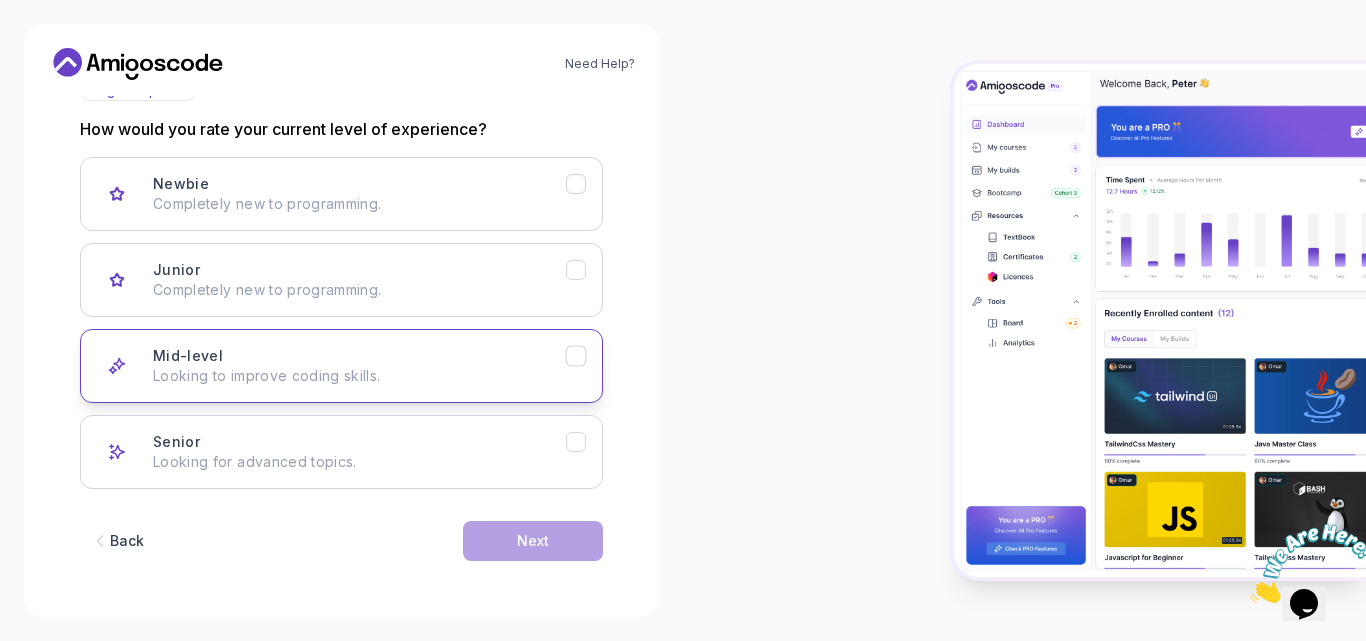 click on "Mid-level Looking to improve coding skills." at bounding box center [359, 366] 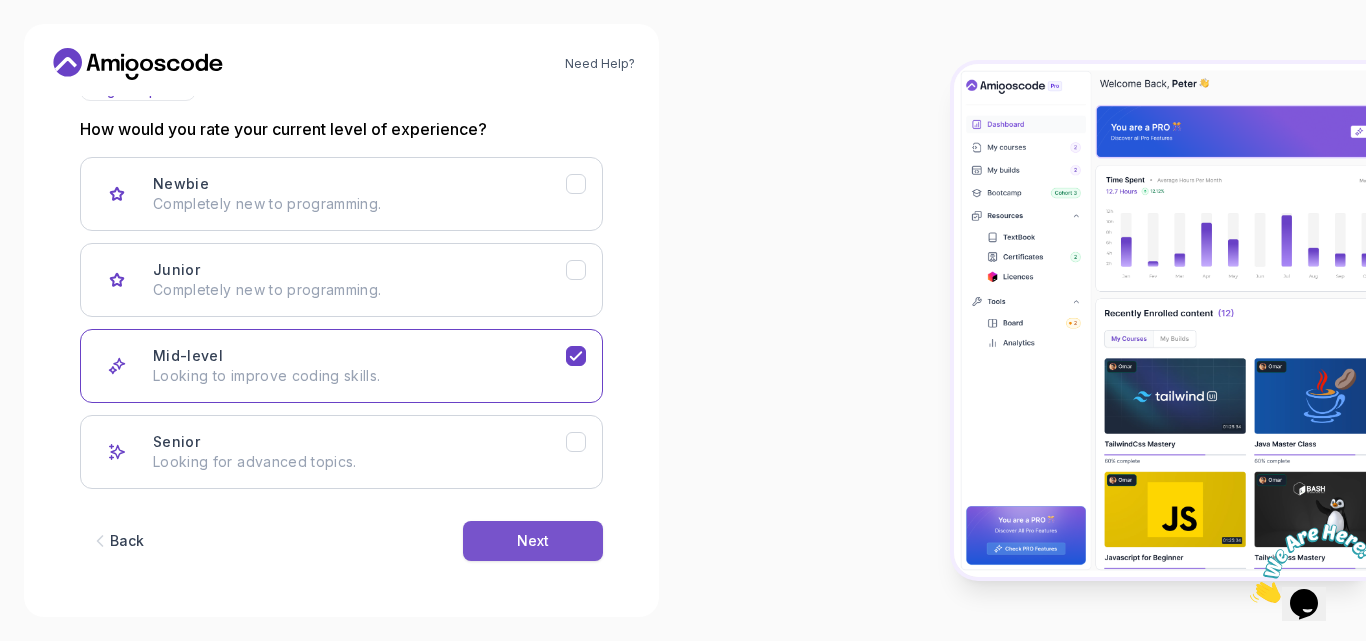click on "Next" at bounding box center (533, 541) 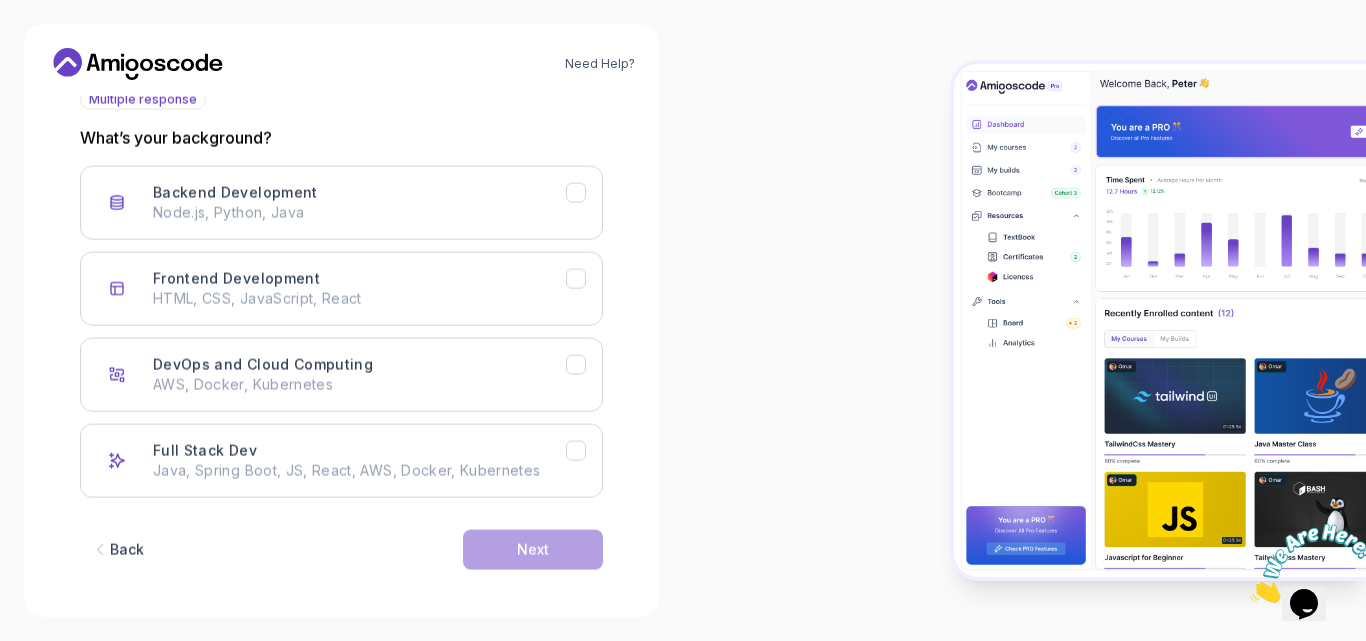 scroll, scrollTop: 256, scrollLeft: 0, axis: vertical 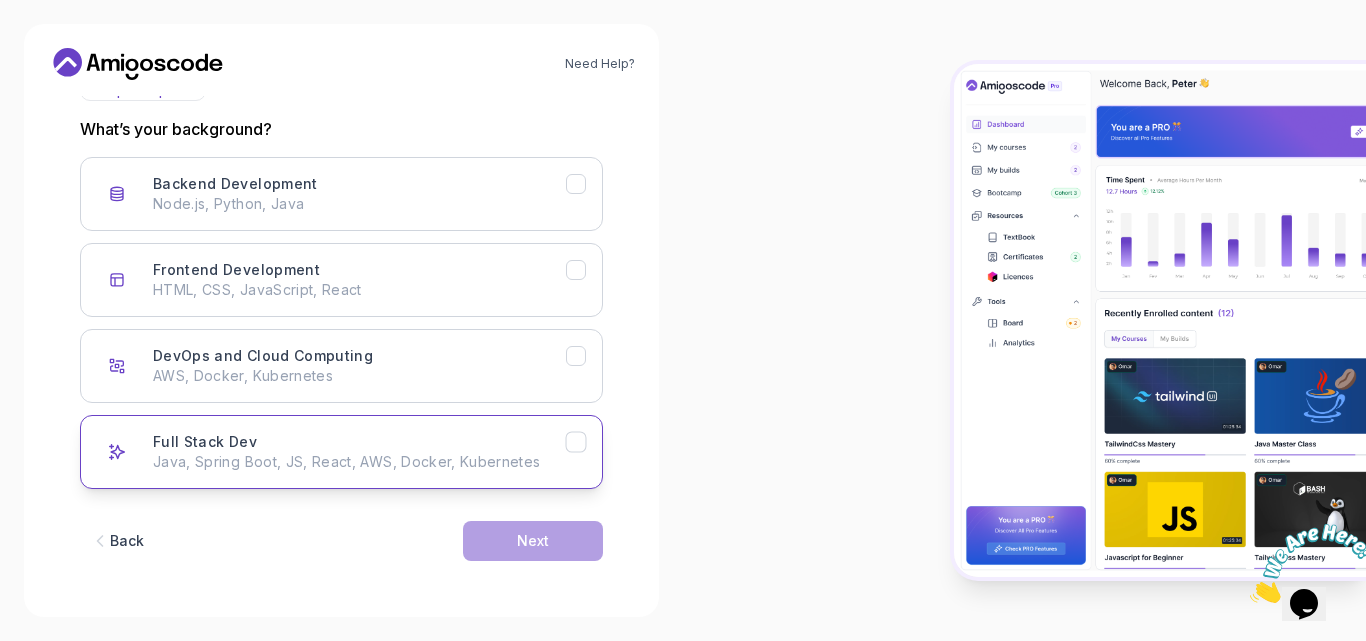 click on "Full Stack Dev Java, Spring Boot, JS, React, AWS, Docker, Kubernetes" at bounding box center (359, 452) 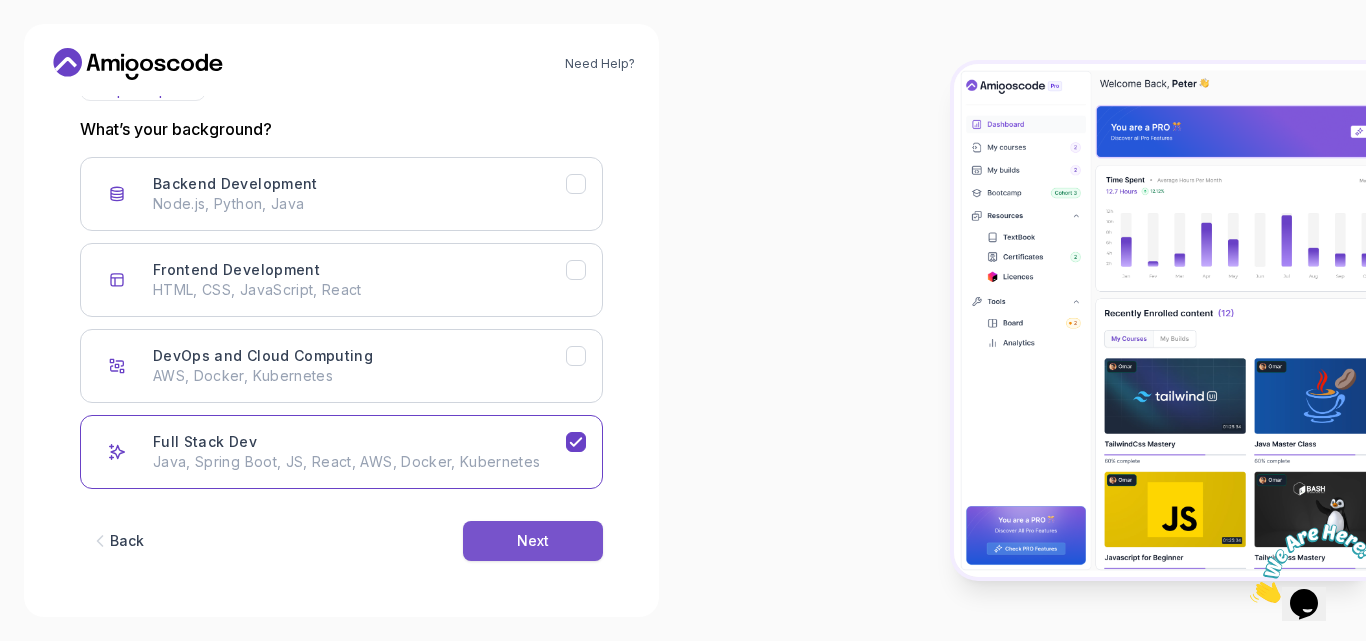 click on "Next" at bounding box center [533, 541] 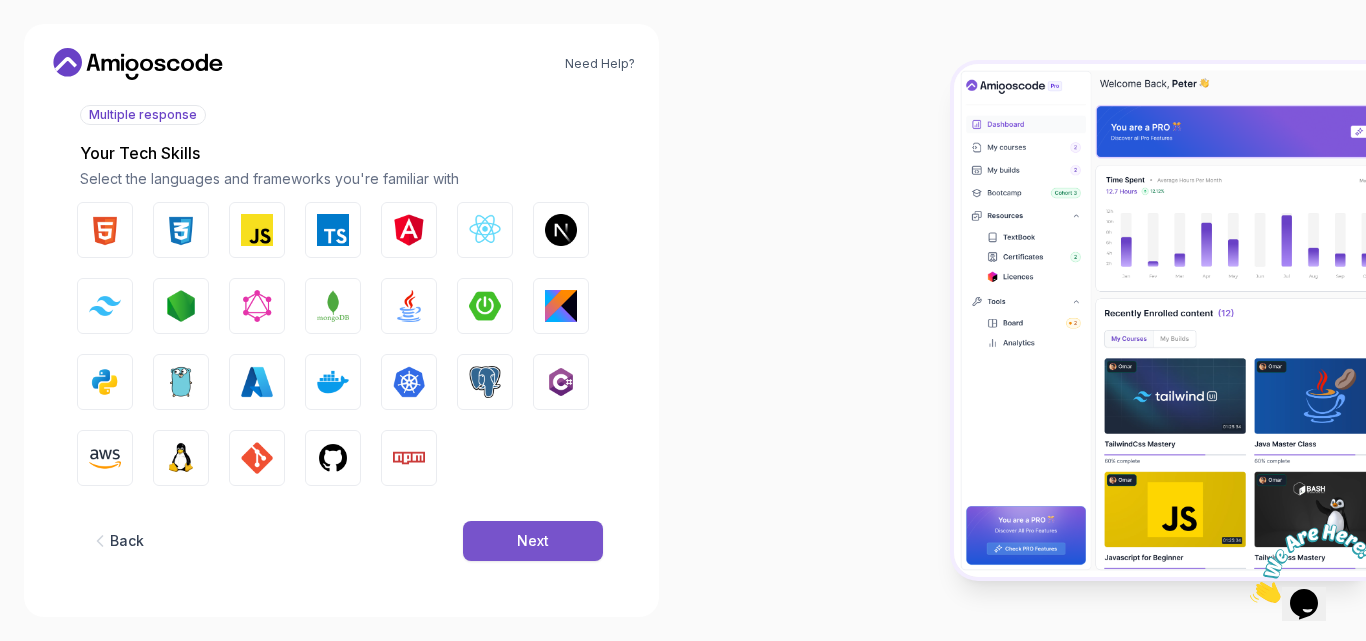 scroll, scrollTop: 232, scrollLeft: 0, axis: vertical 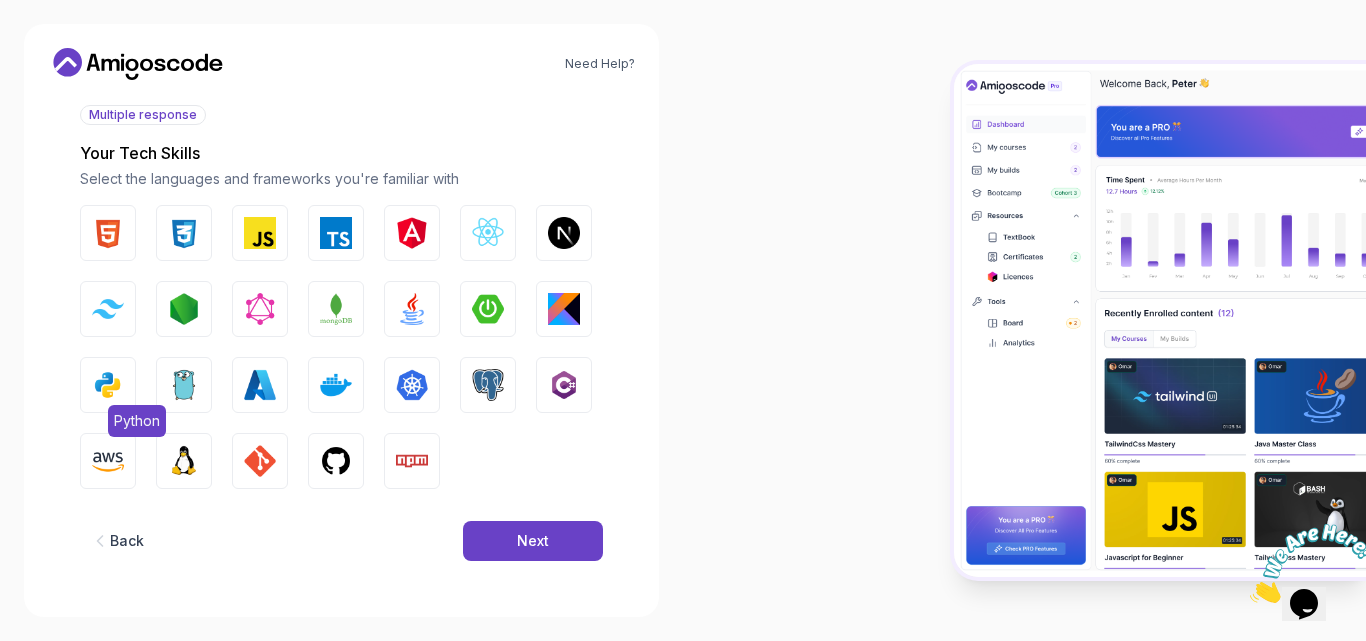 click at bounding box center [108, 385] 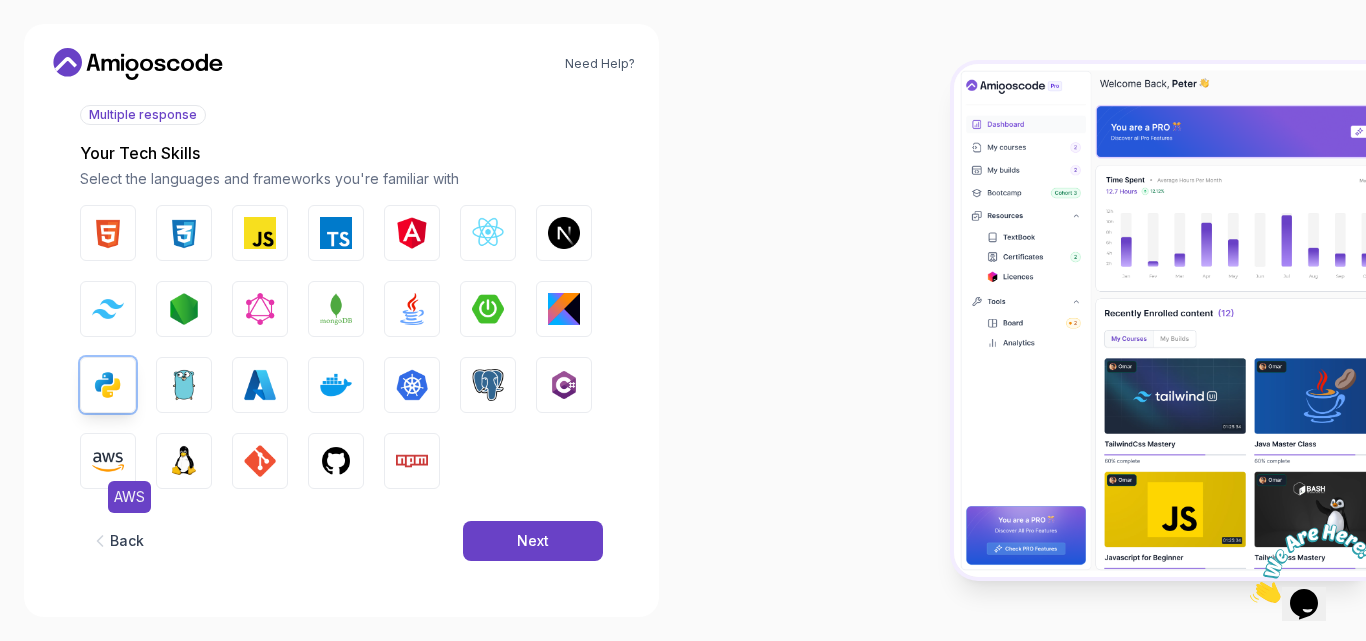 click at bounding box center (108, 461) 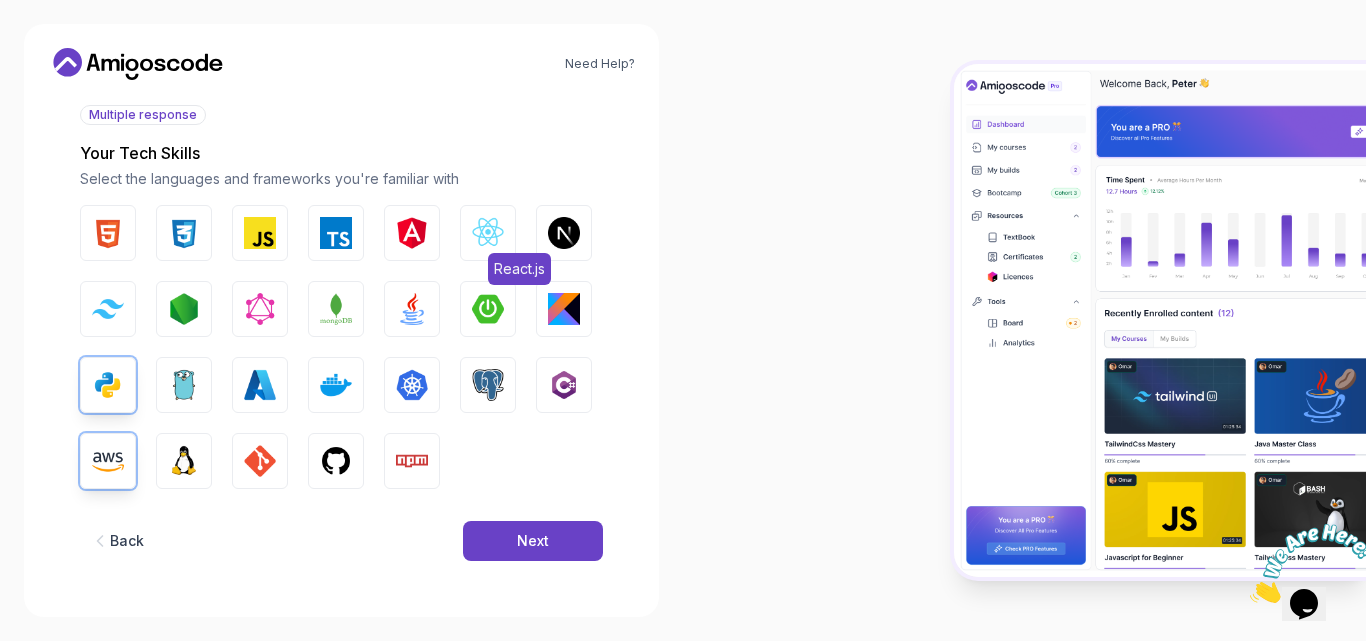 click at bounding box center [488, 233] 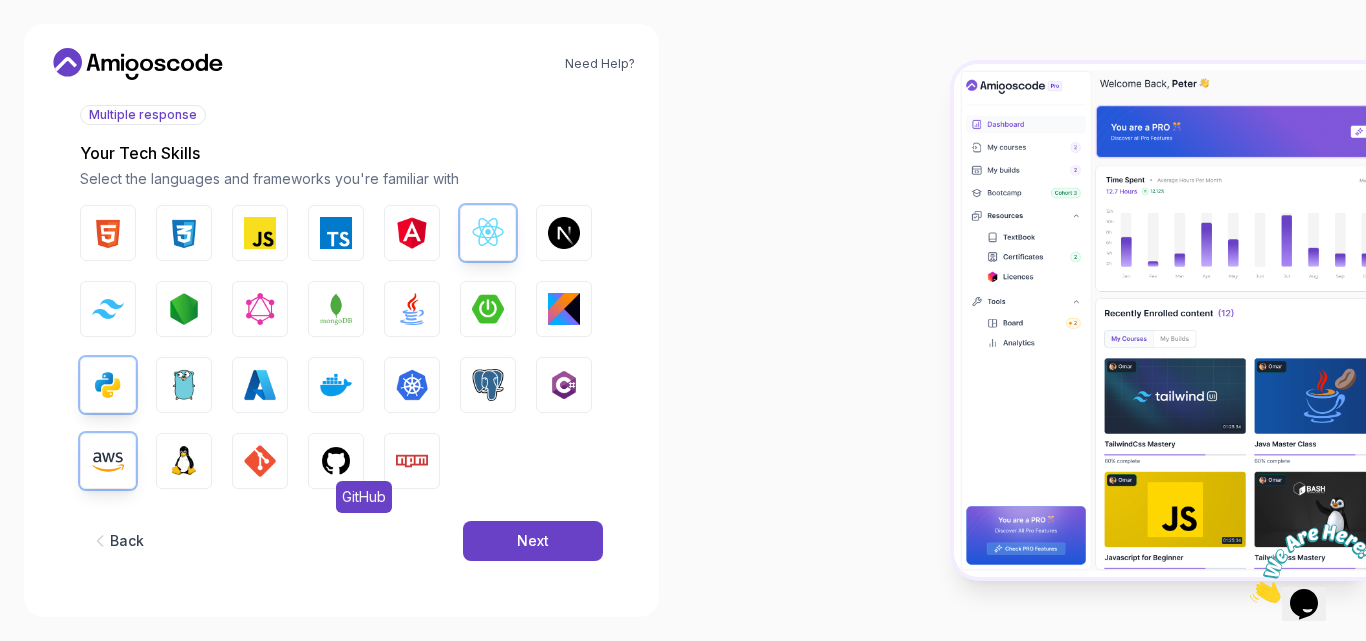 click at bounding box center [336, 461] 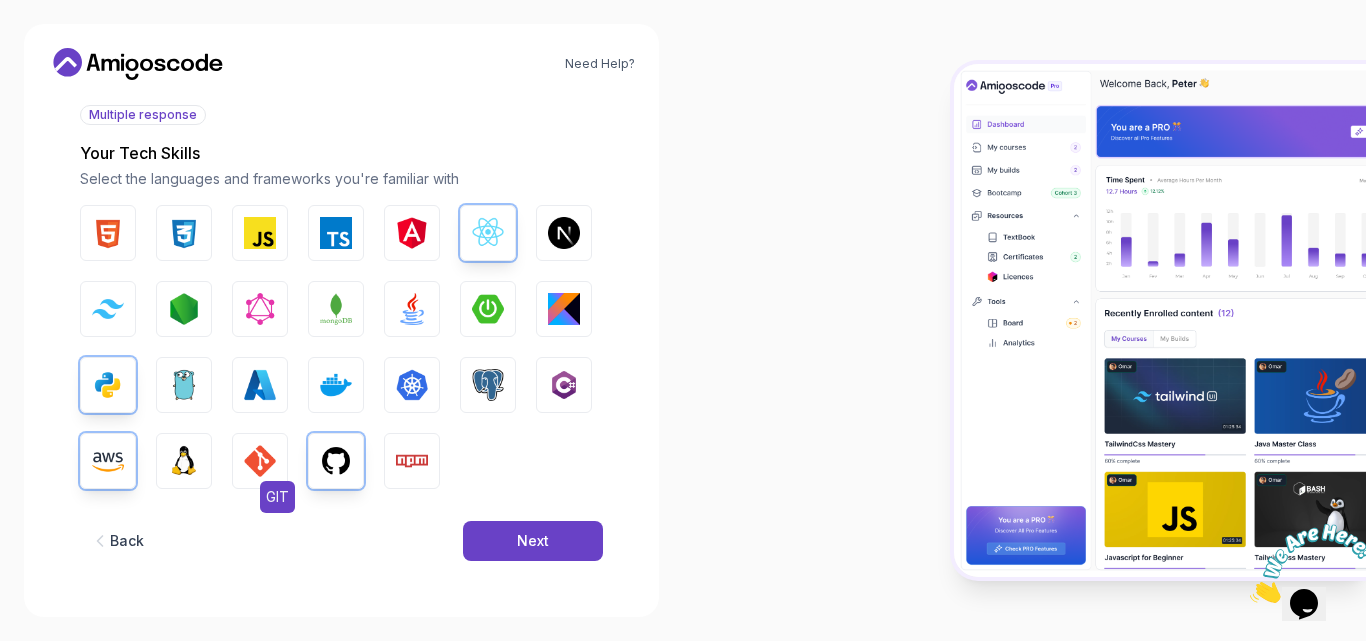 click at bounding box center (260, 461) 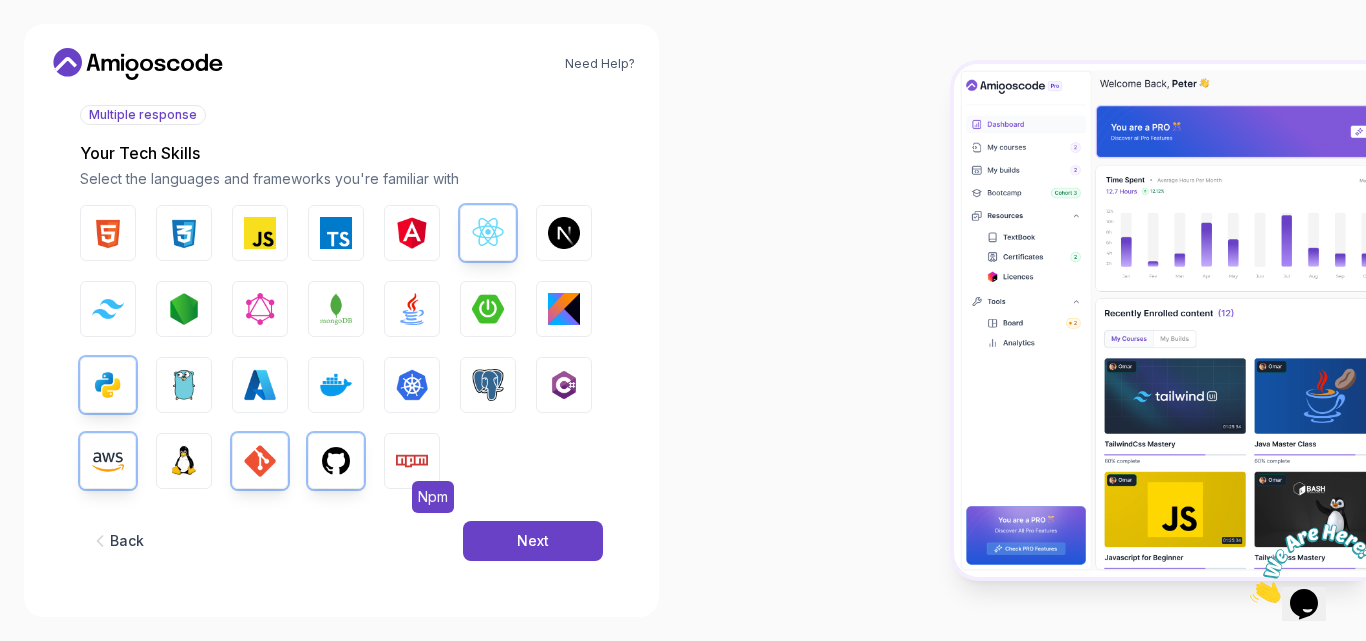 click at bounding box center (412, 461) 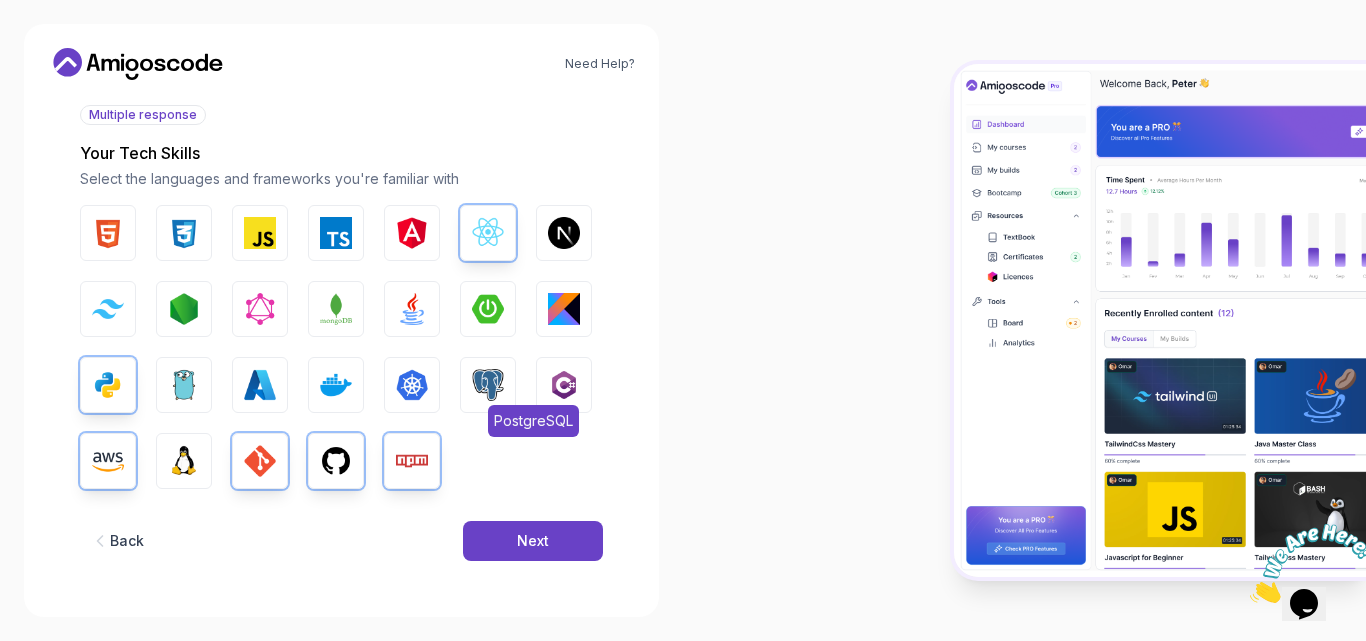 click at bounding box center (488, 385) 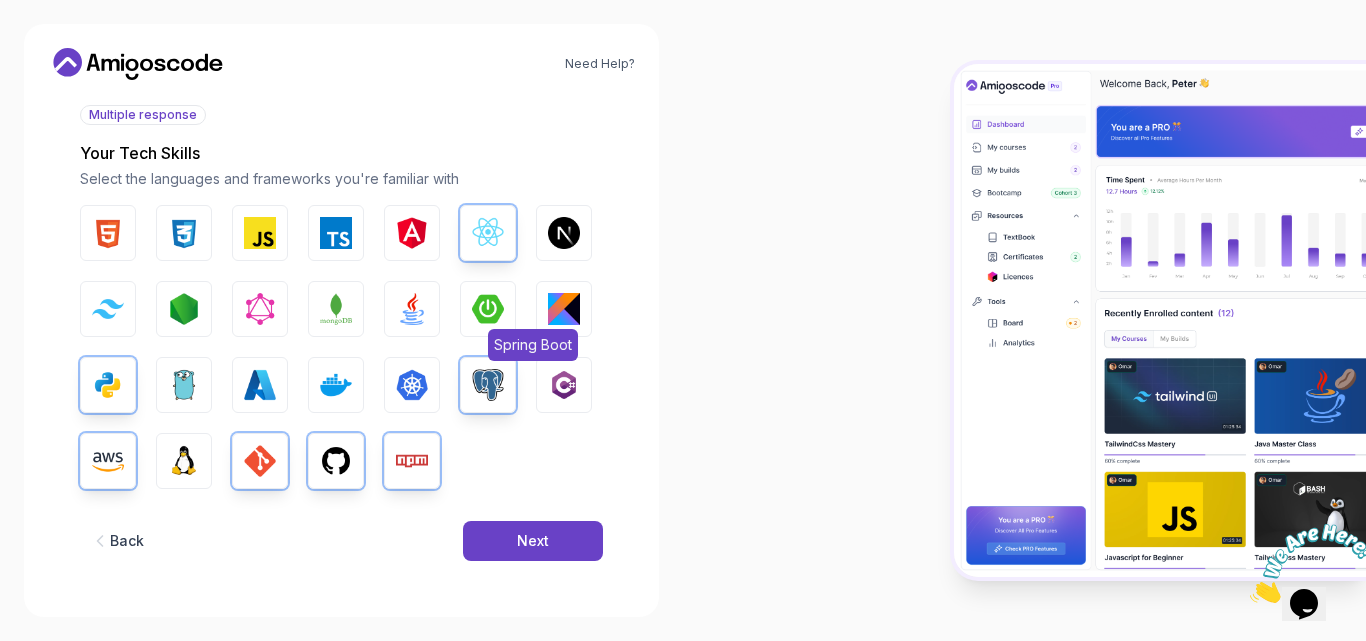 click on "Spring Boot" at bounding box center [488, 309] 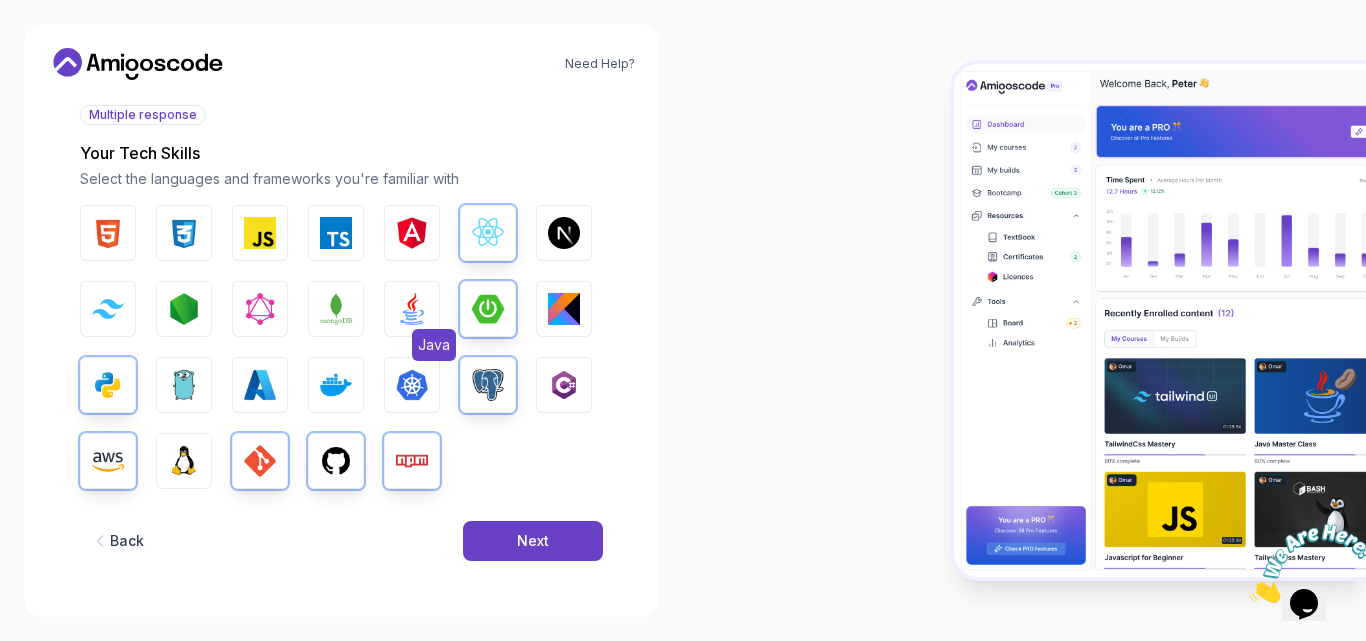 click at bounding box center (412, 309) 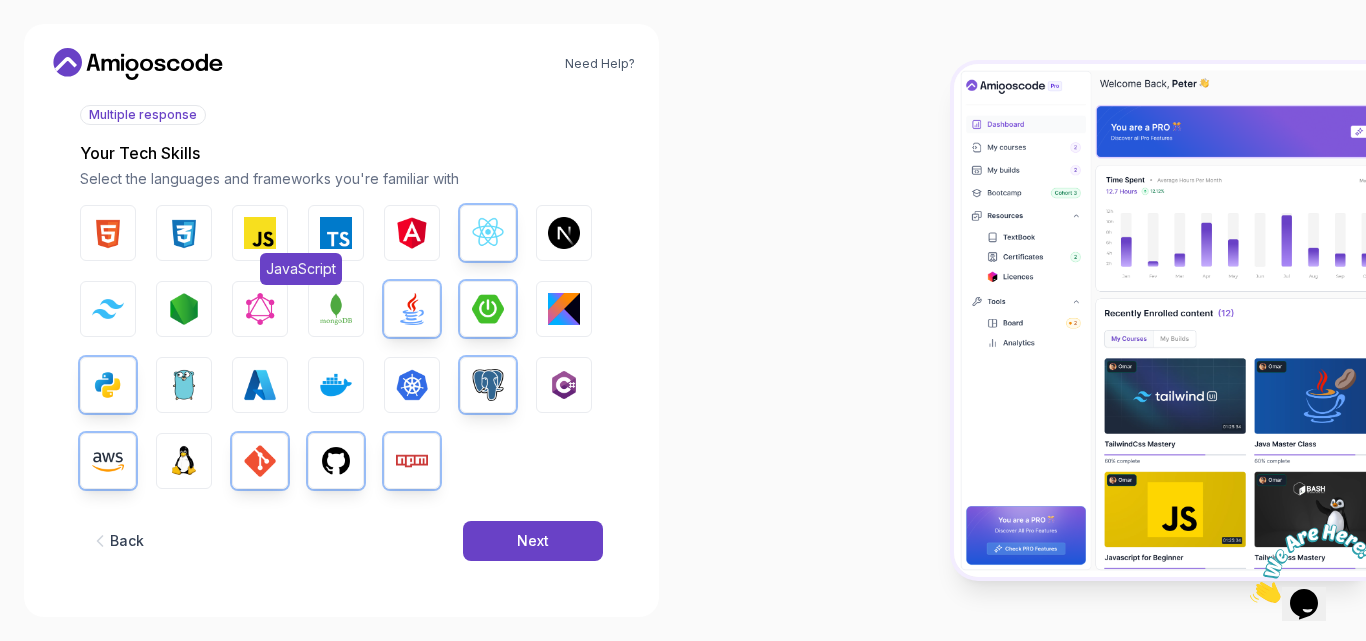 click at bounding box center [260, 233] 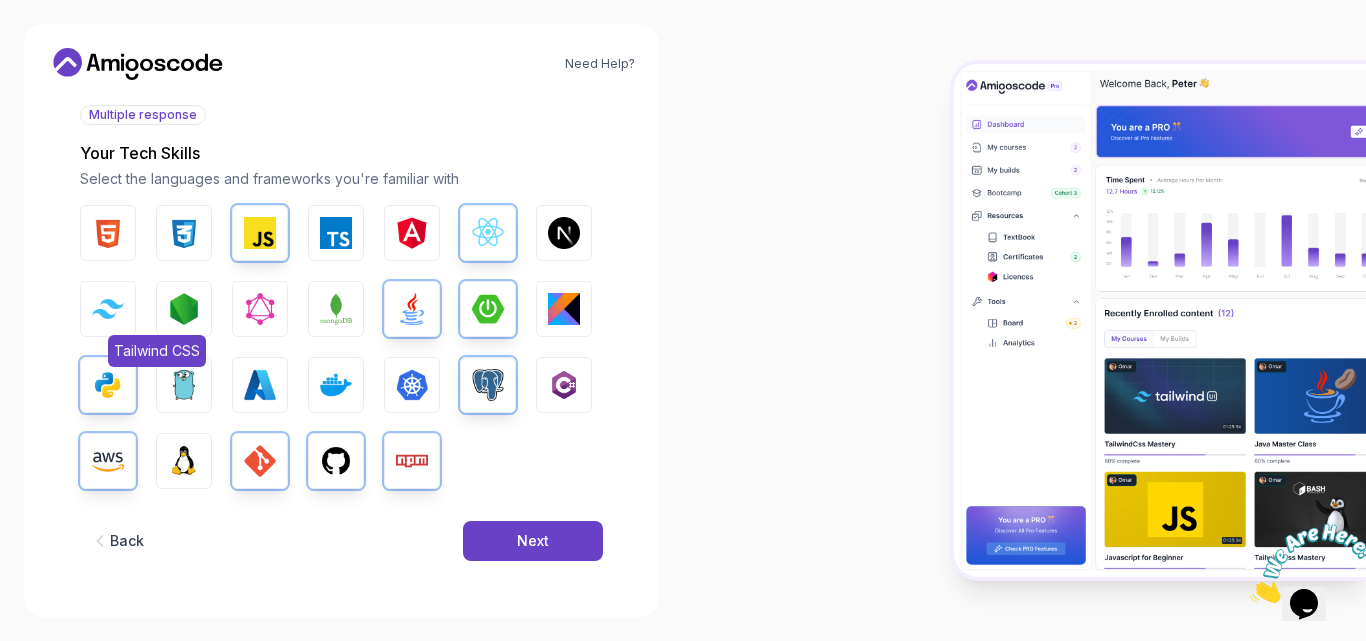 click at bounding box center (108, 308) 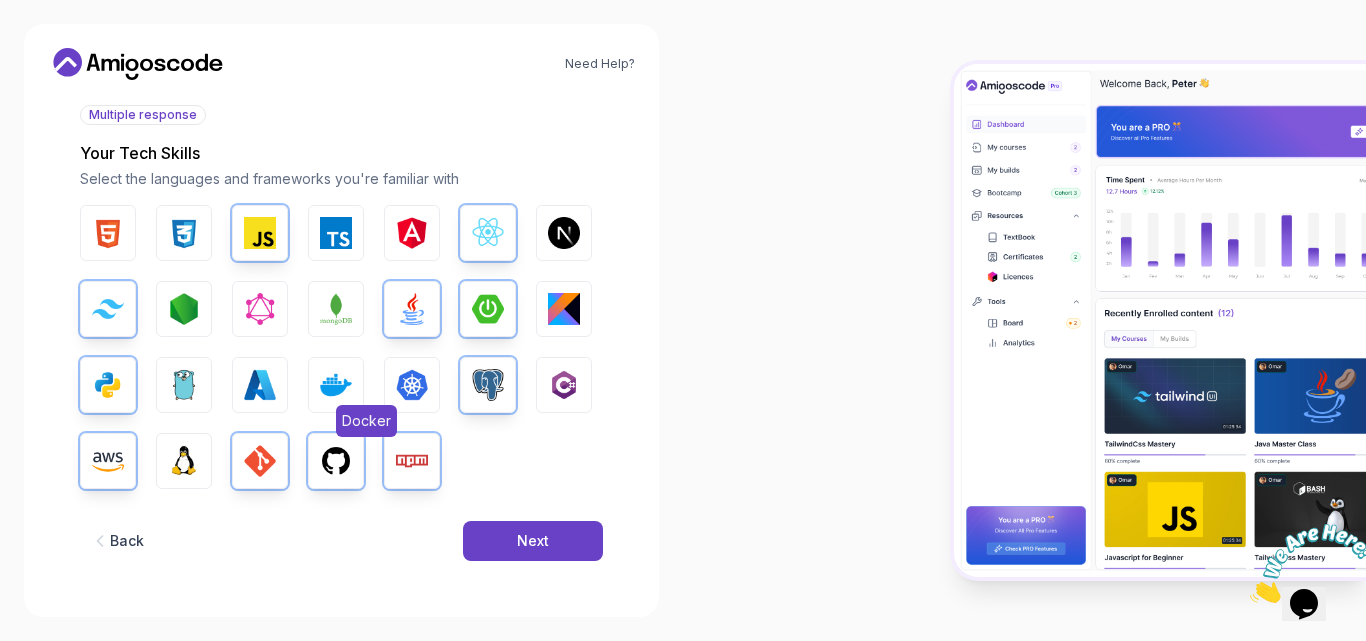click at bounding box center (336, 385) 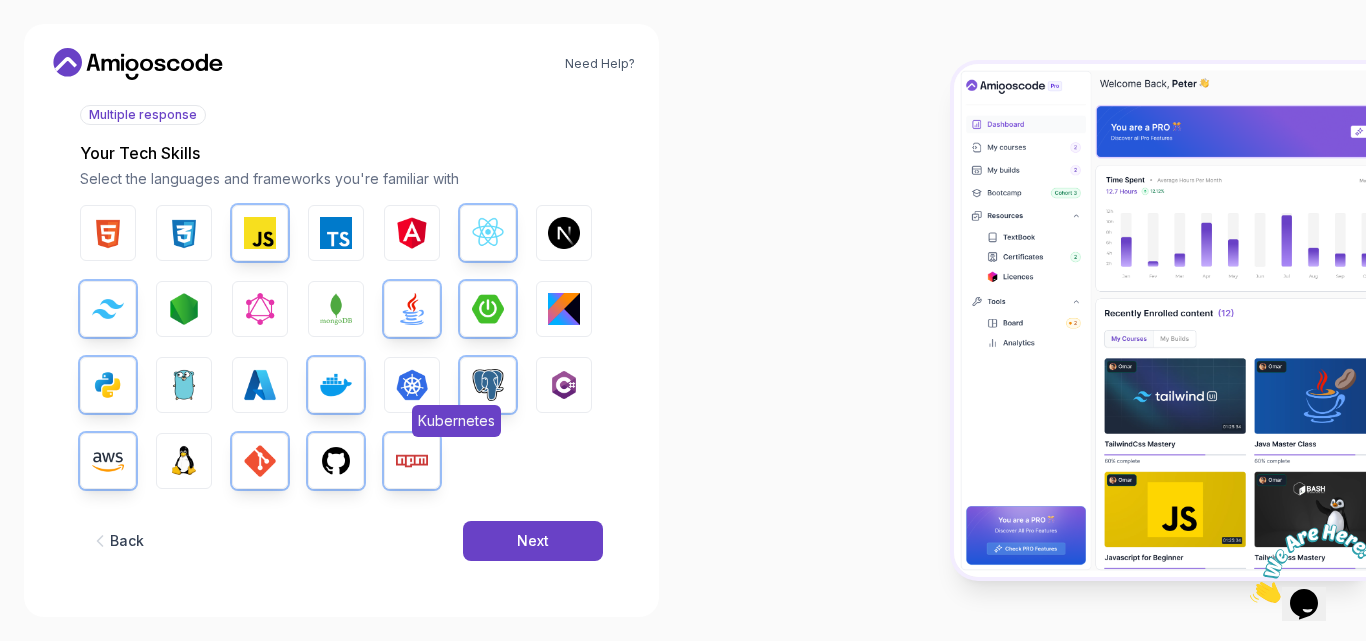 click at bounding box center [412, 385] 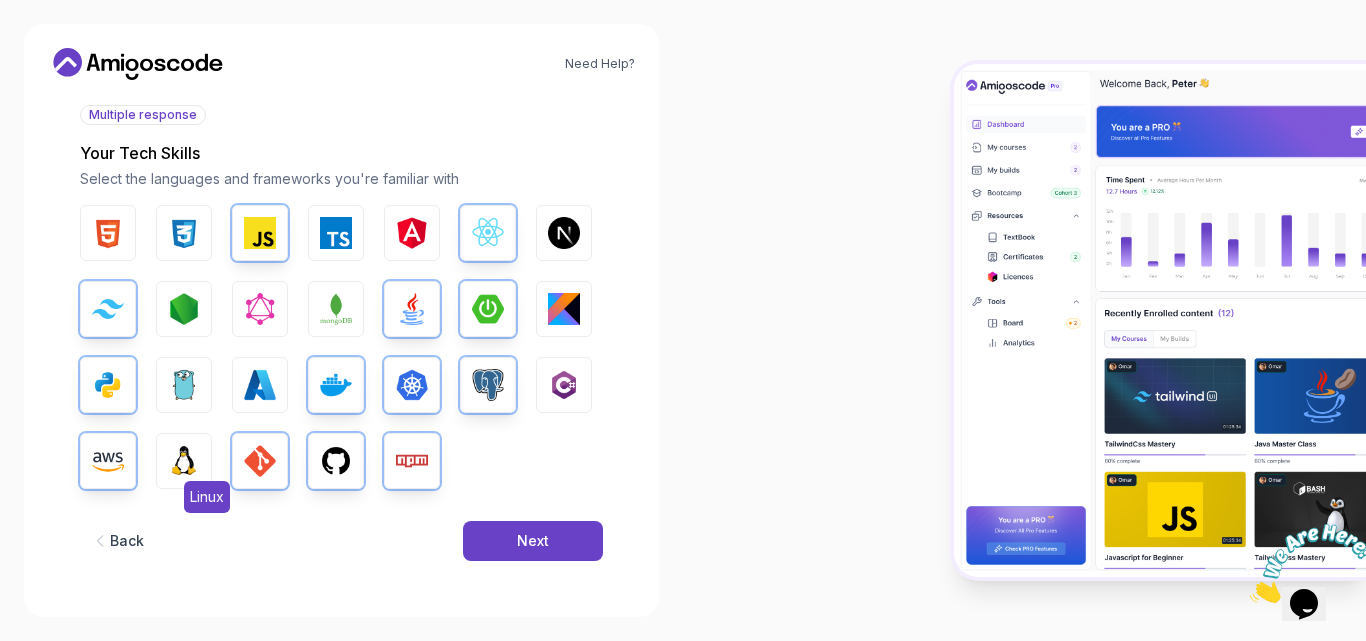 click at bounding box center (184, 461) 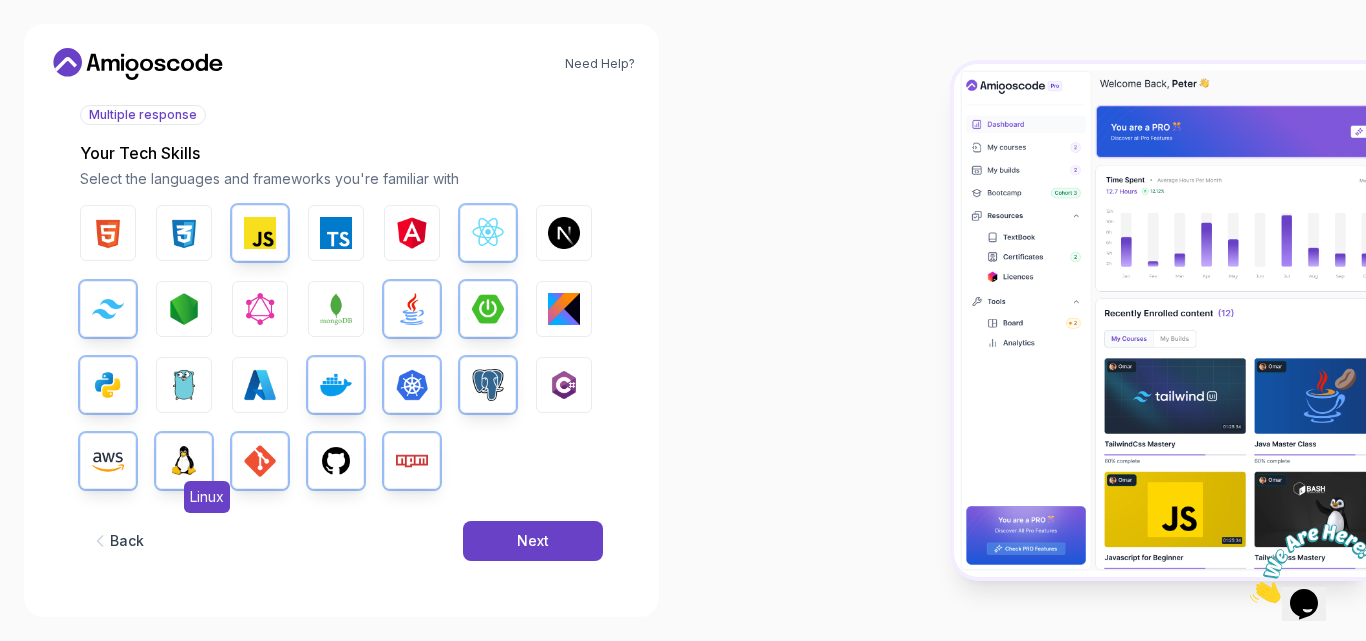 click at bounding box center (184, 461) 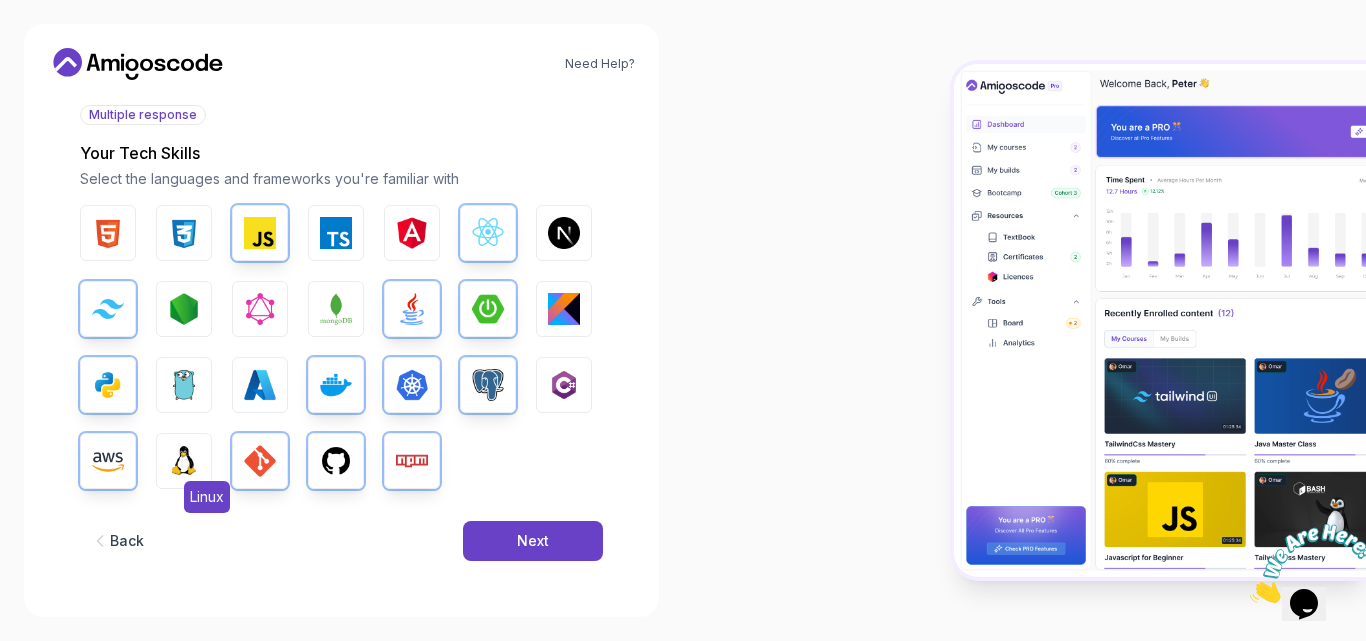 click at bounding box center (184, 461) 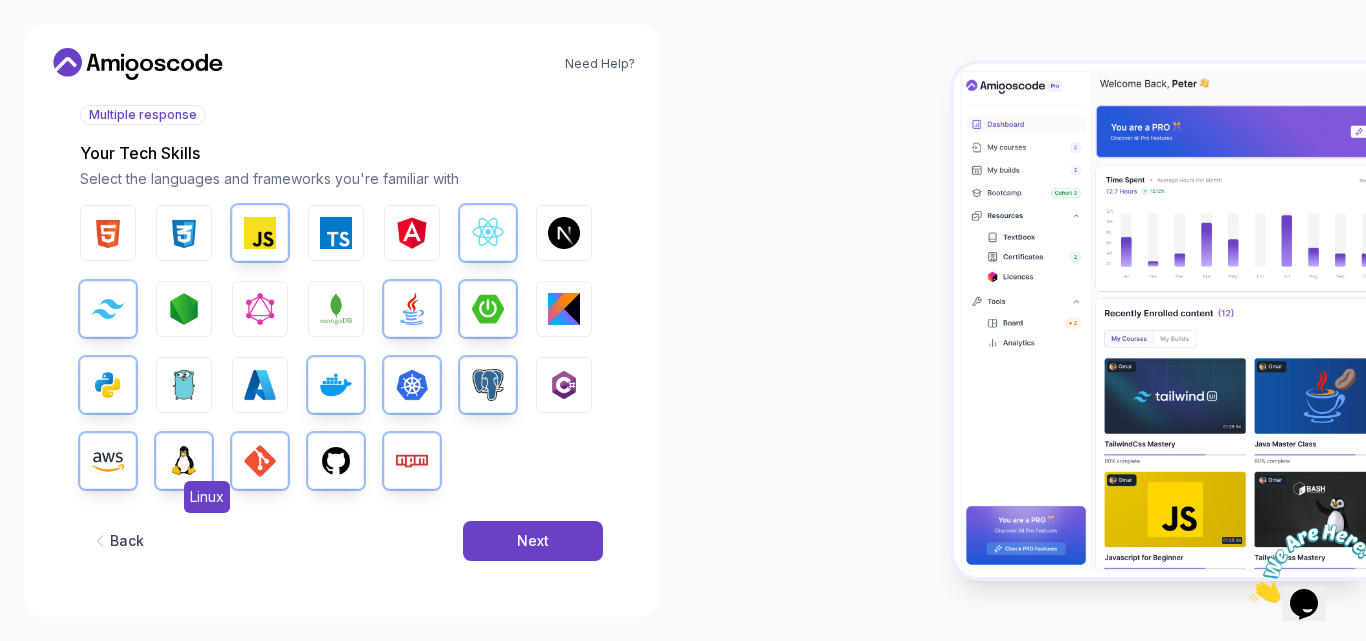 click at bounding box center (184, 461) 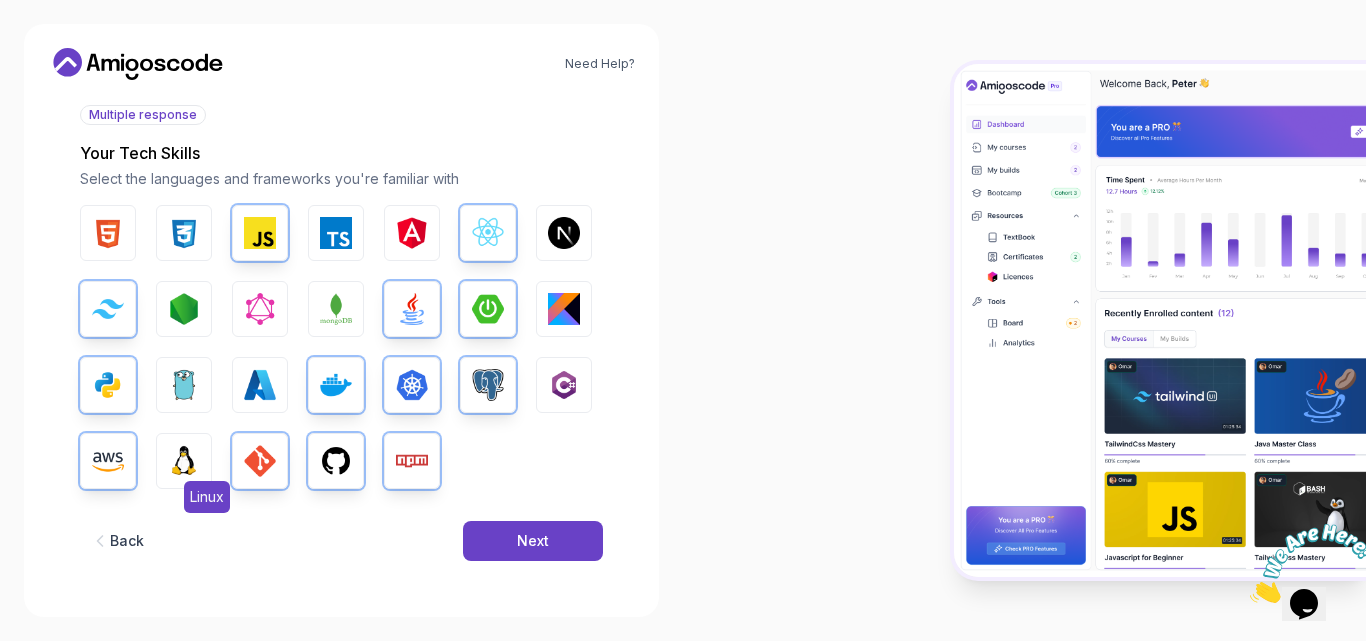 click at bounding box center [184, 461] 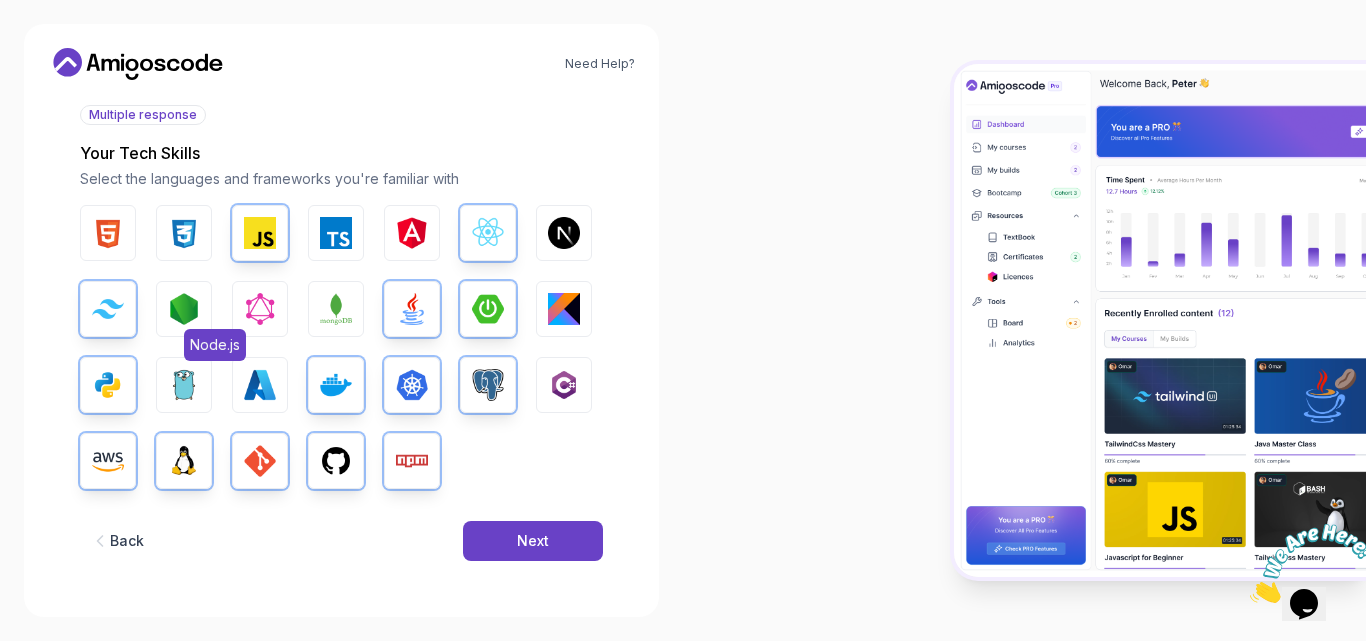 click at bounding box center (184, 309) 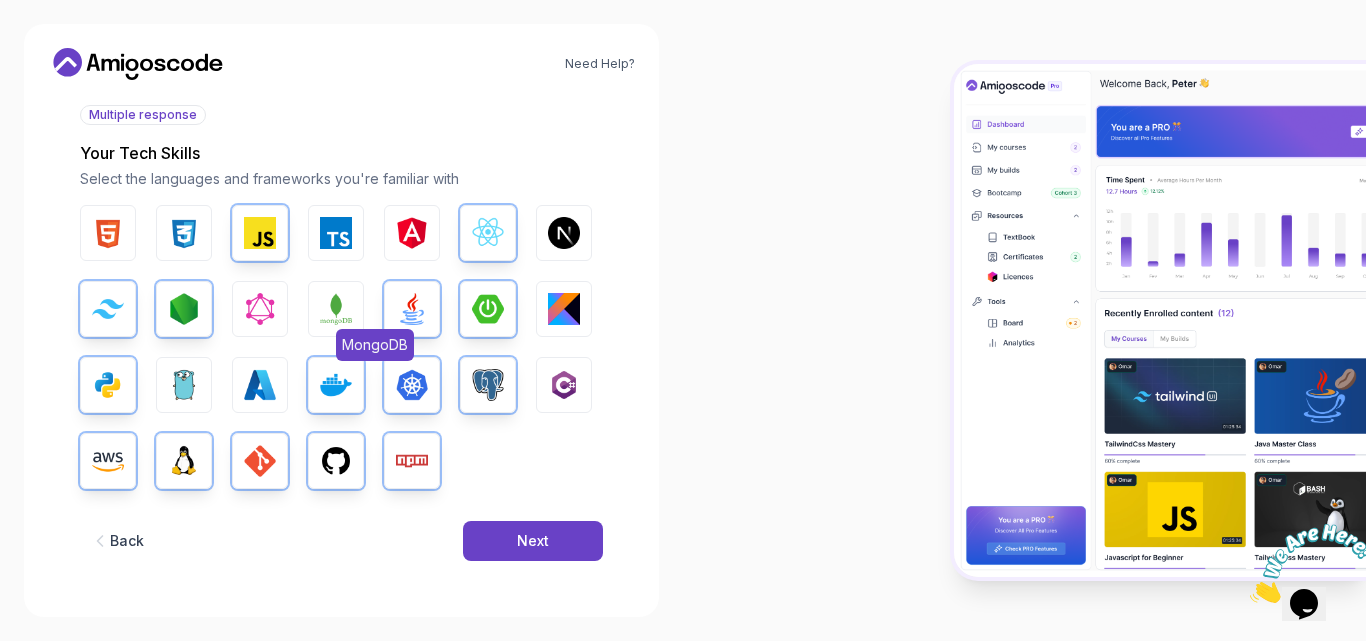 click at bounding box center [336, 309] 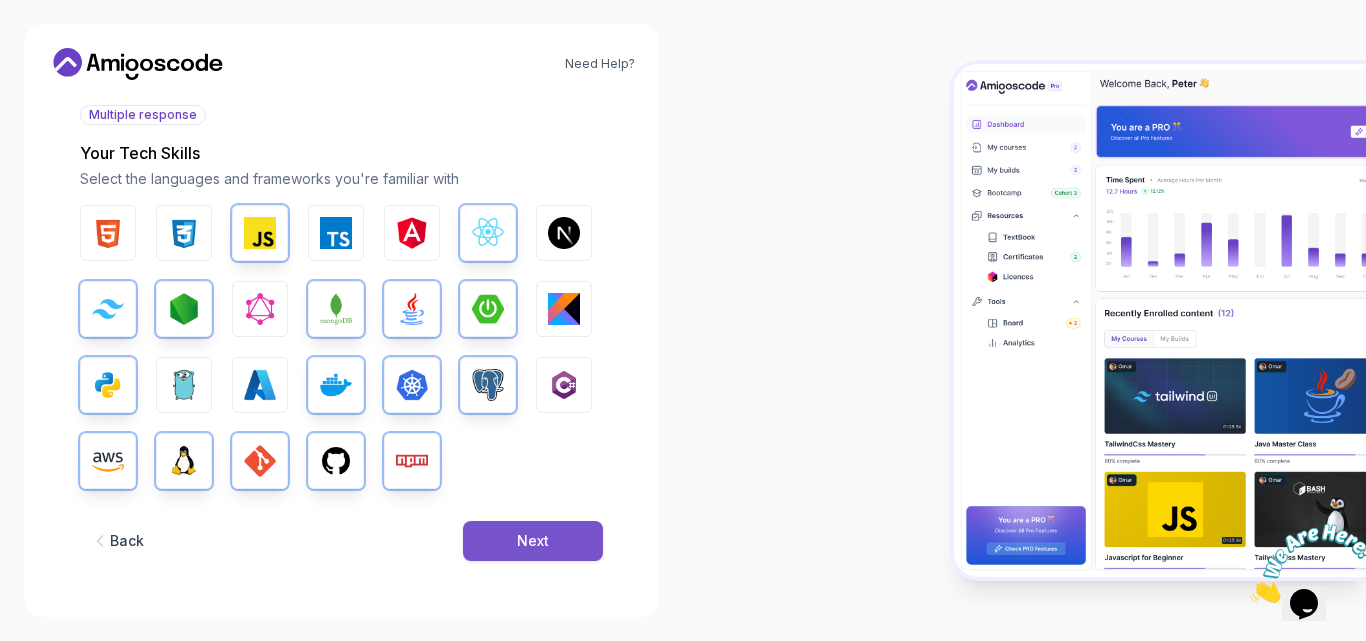 click on "Next" at bounding box center [533, 541] 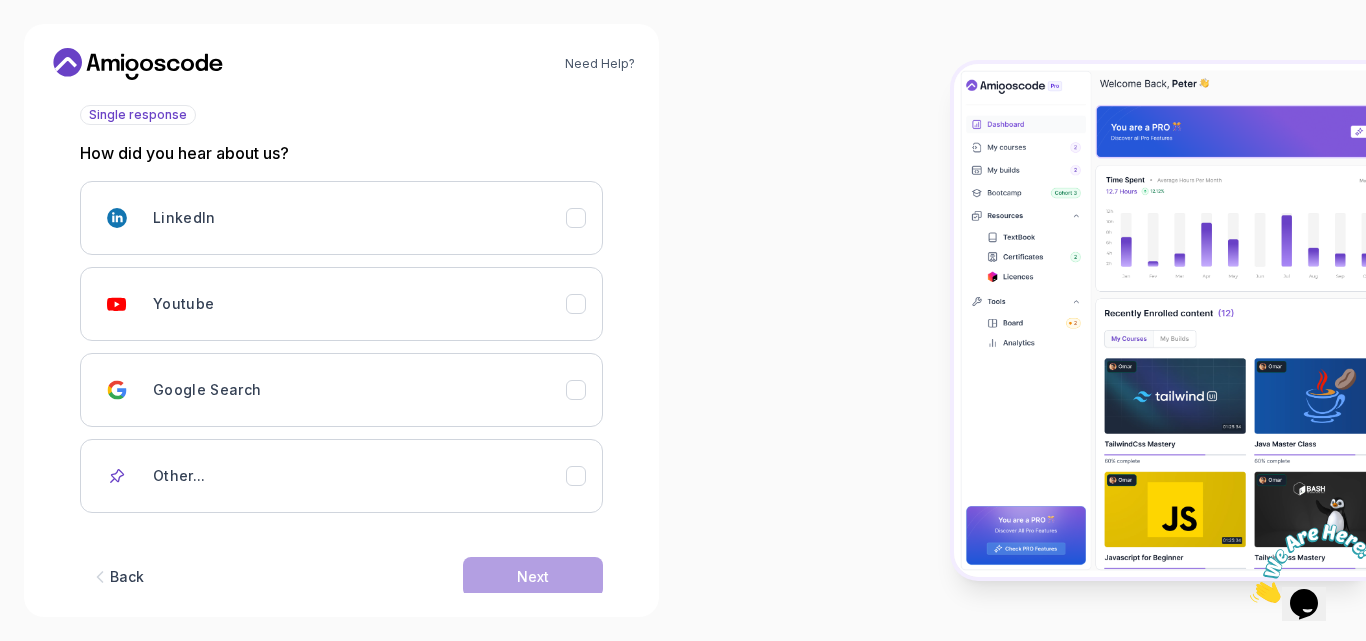 scroll, scrollTop: 268, scrollLeft: 0, axis: vertical 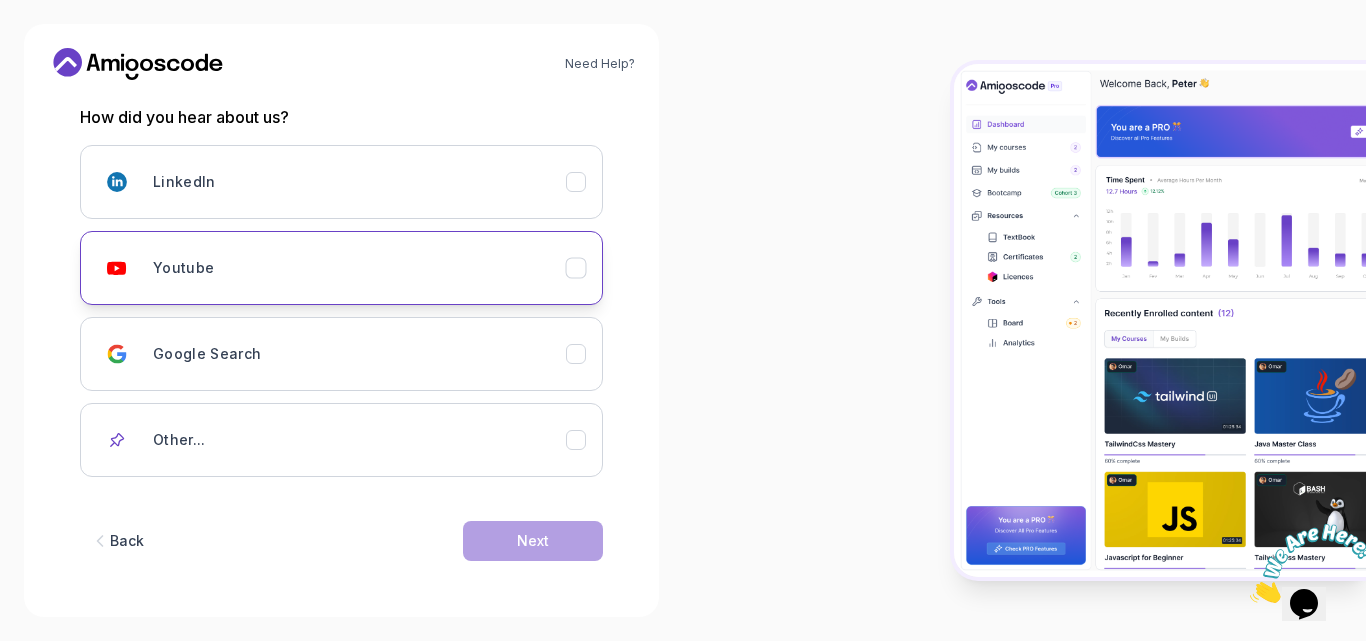 click on "Youtube" at bounding box center (359, 268) 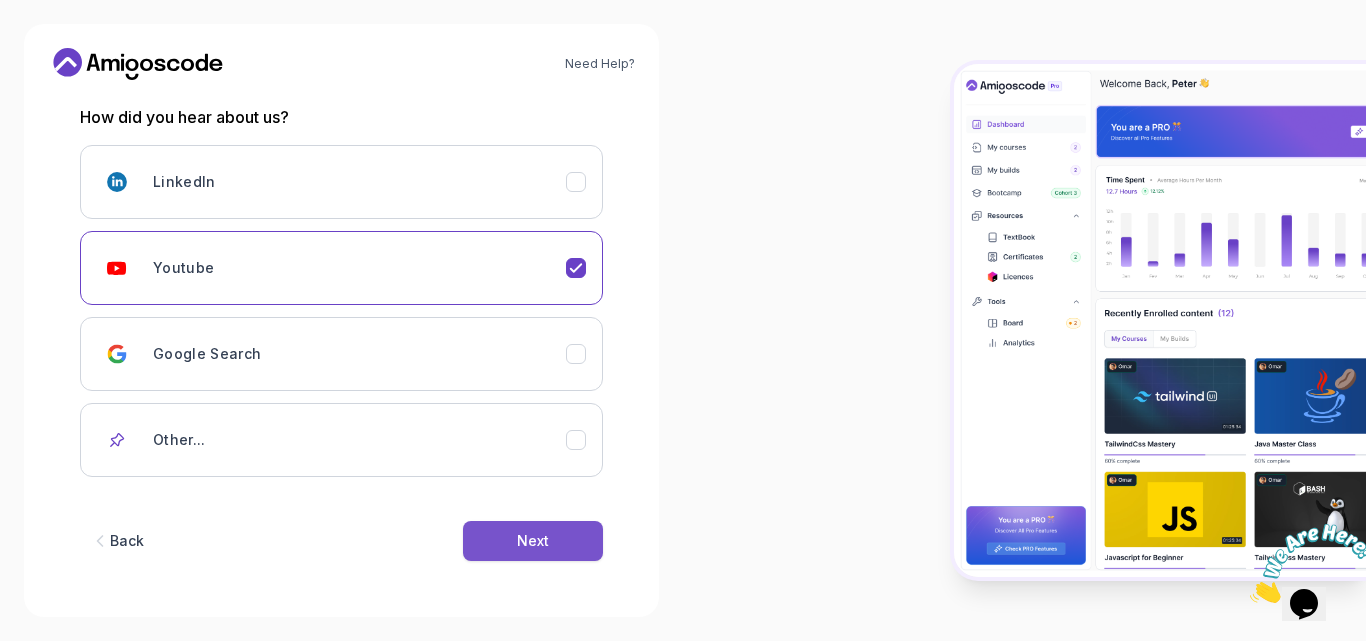 click on "Next" at bounding box center (533, 541) 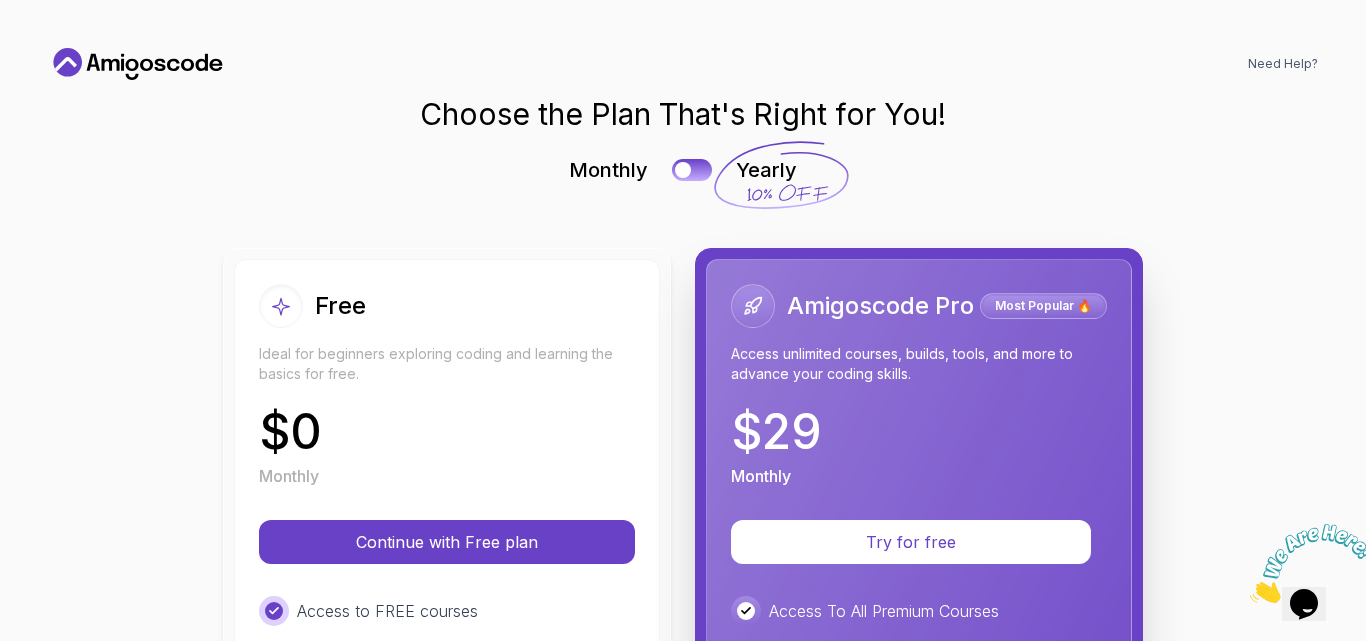 scroll, scrollTop: 0, scrollLeft: 0, axis: both 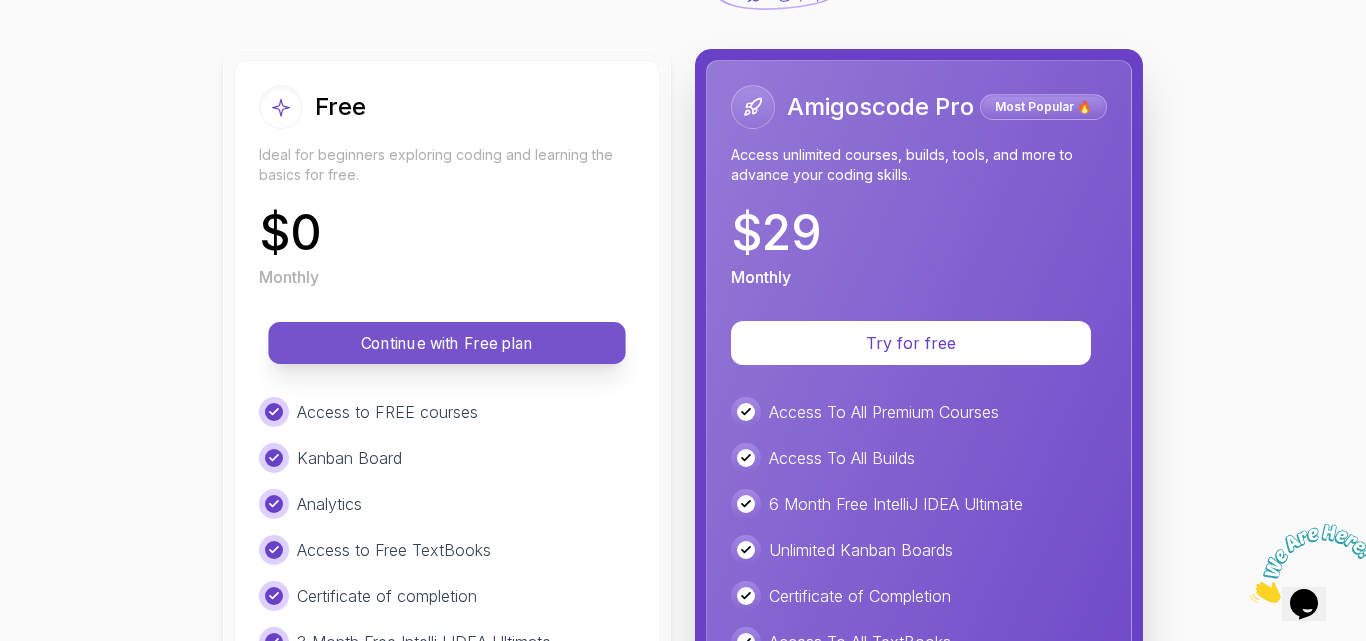 drag, startPoint x: 956, startPoint y: 442, endPoint x: 382, endPoint y: 348, distance: 581.64594 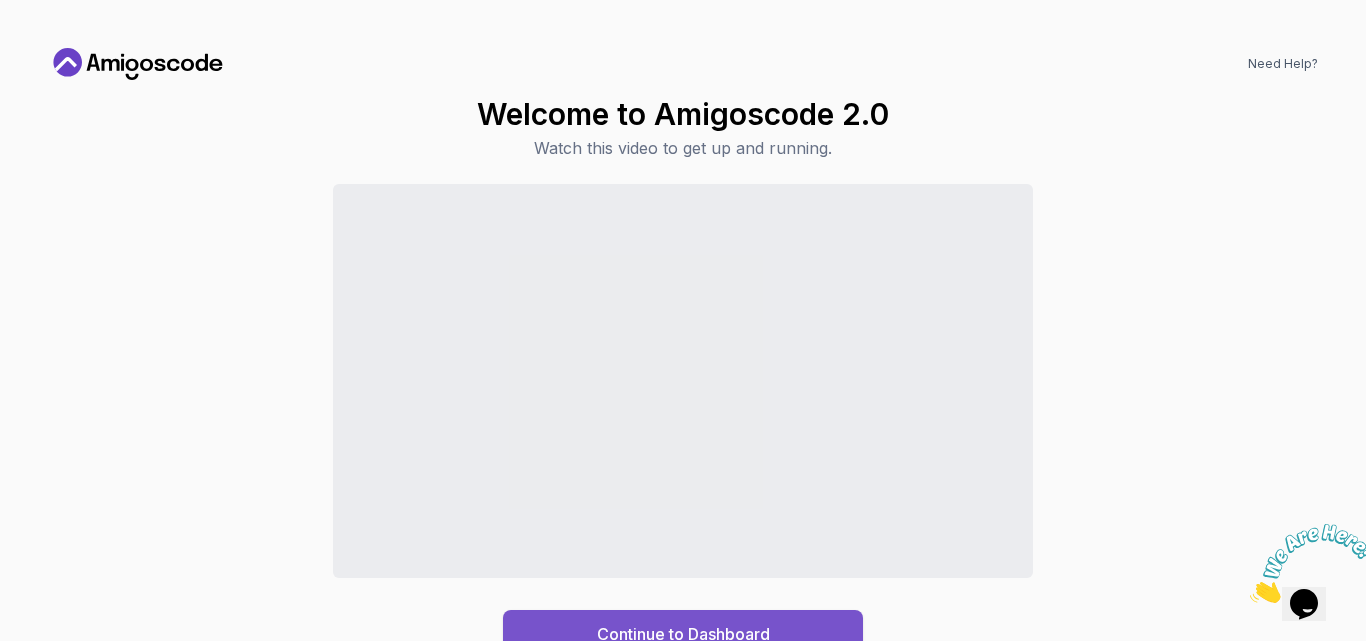 click on "Continue to Dashboard" at bounding box center (683, 634) 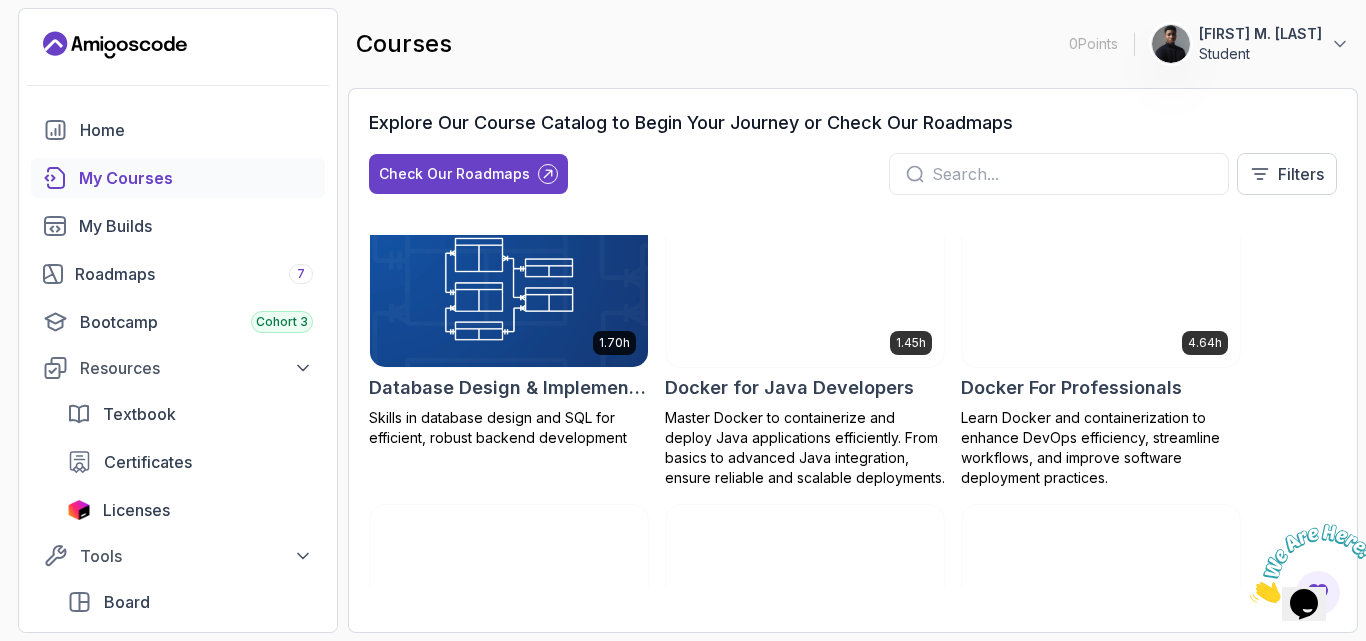 scroll, scrollTop: 585, scrollLeft: 0, axis: vertical 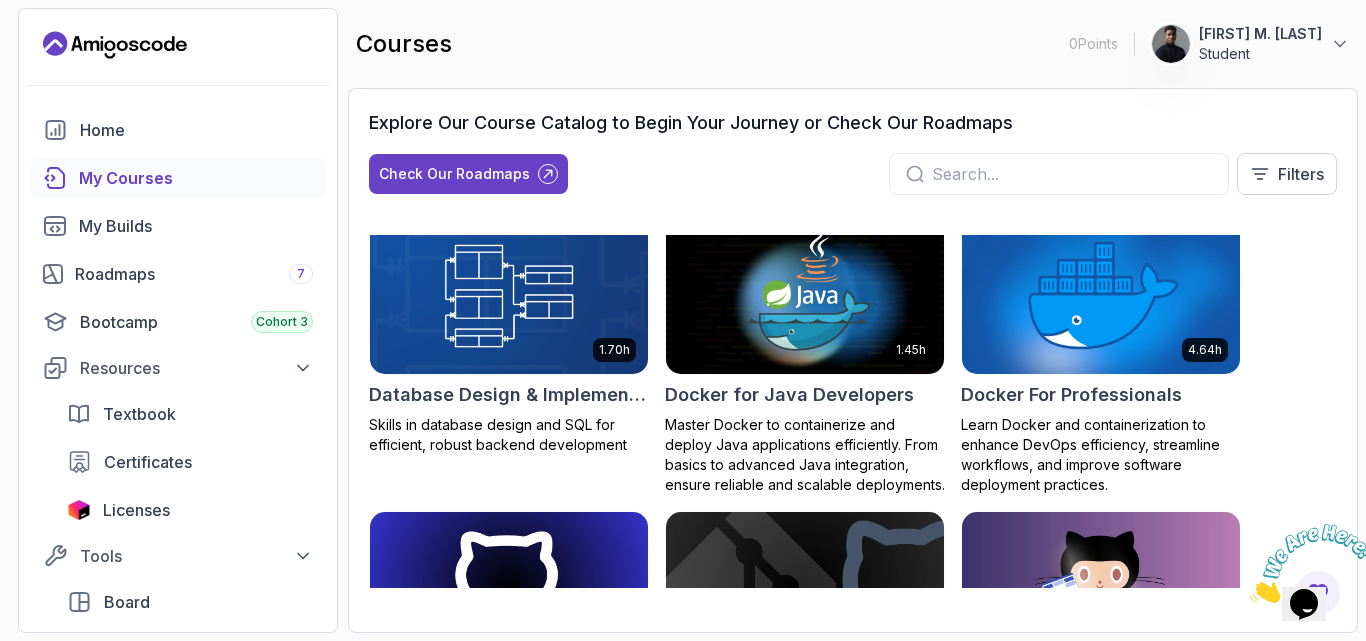 click at bounding box center [1101, 295] 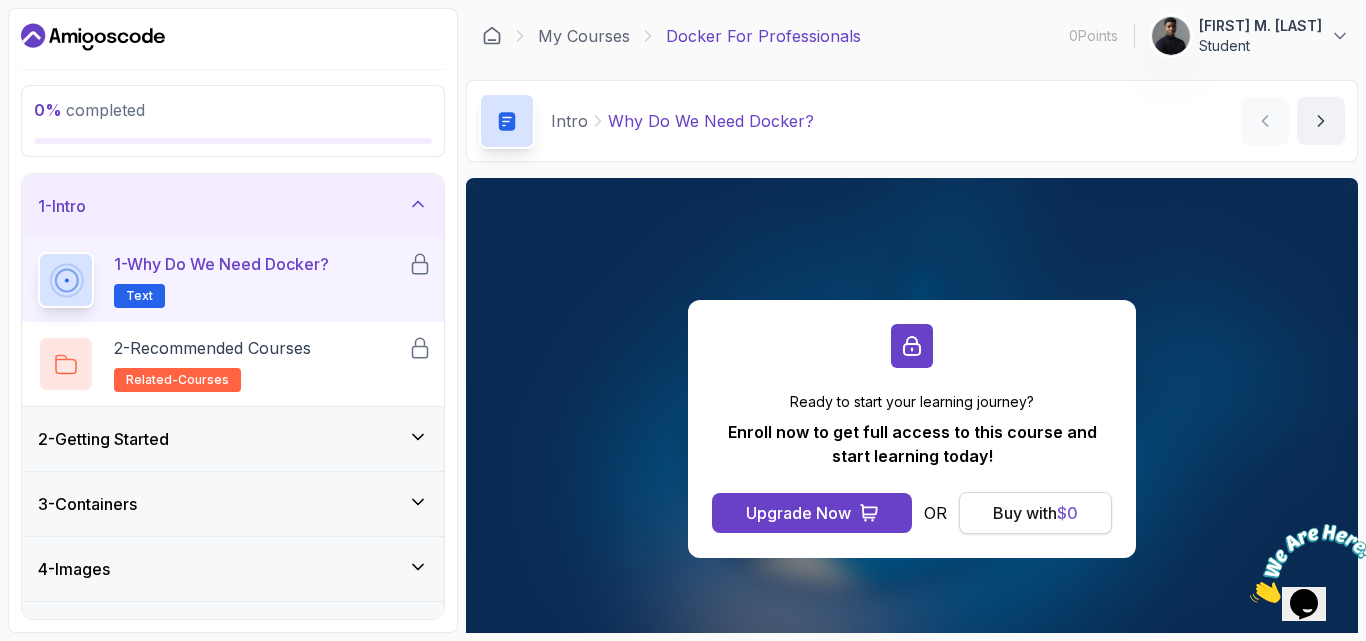 click on "Buy with  $ 0" at bounding box center [1035, 513] 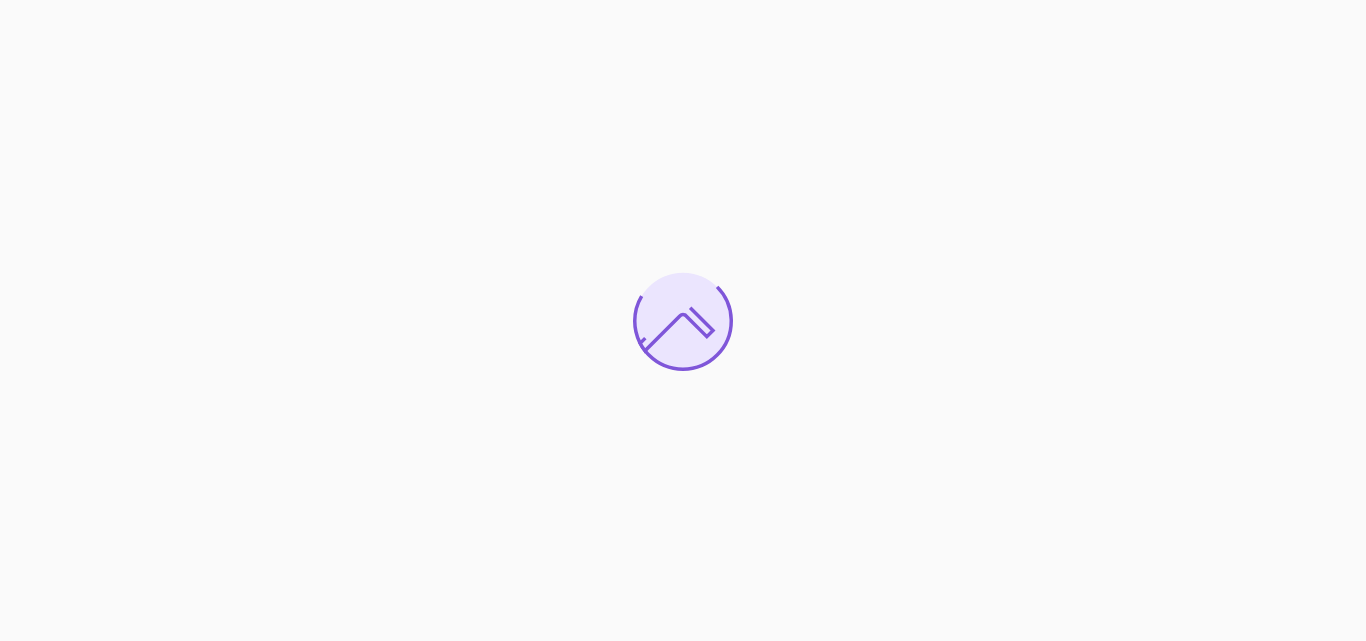 scroll, scrollTop: 0, scrollLeft: 0, axis: both 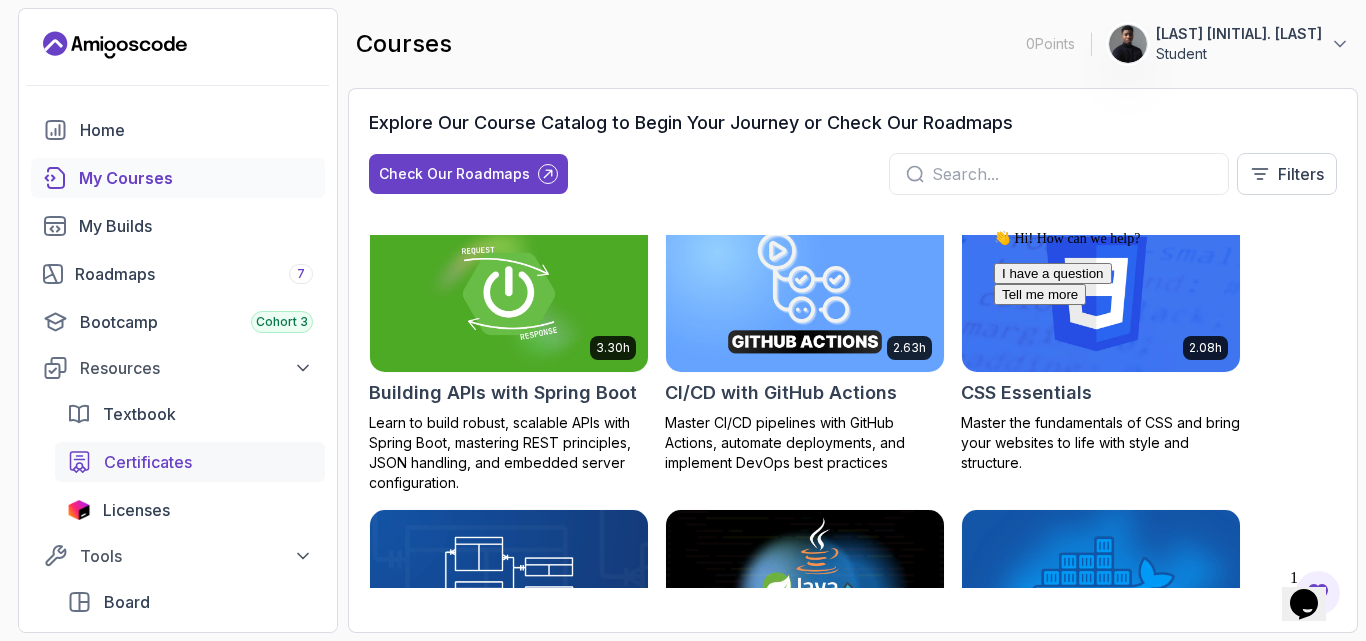 click on "Certificates" at bounding box center (148, 462) 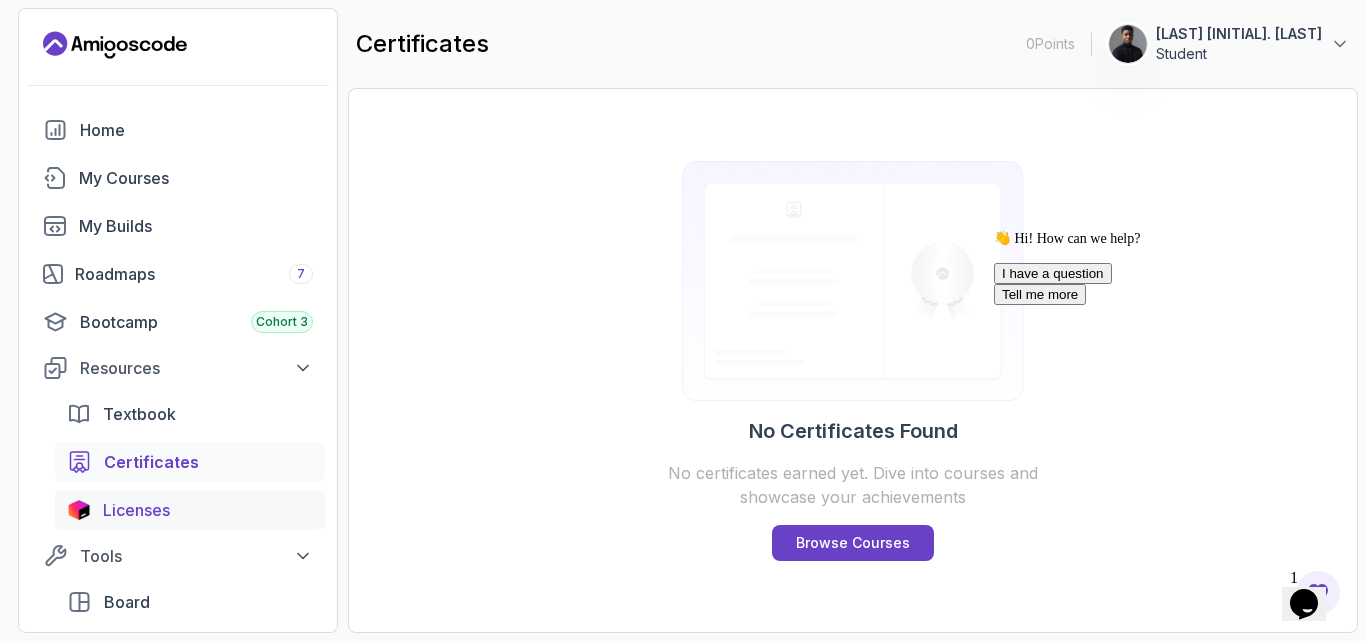 click on "Licenses" at bounding box center (136, 510) 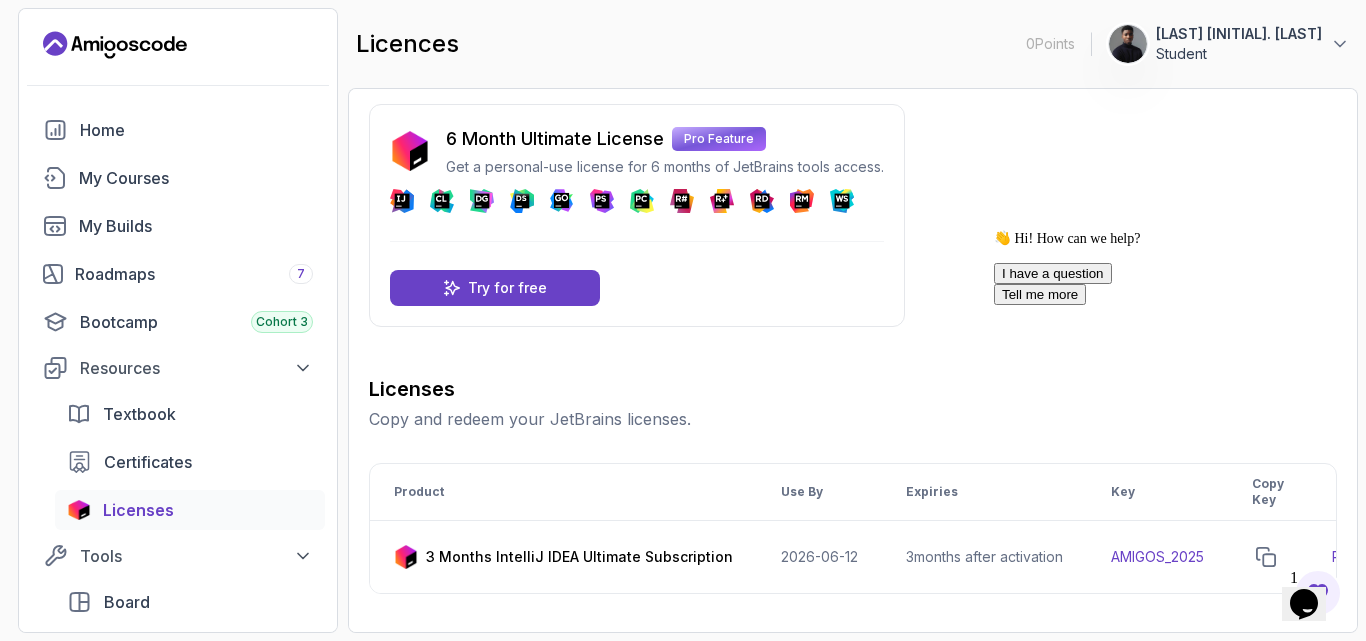 scroll, scrollTop: 4, scrollLeft: 0, axis: vertical 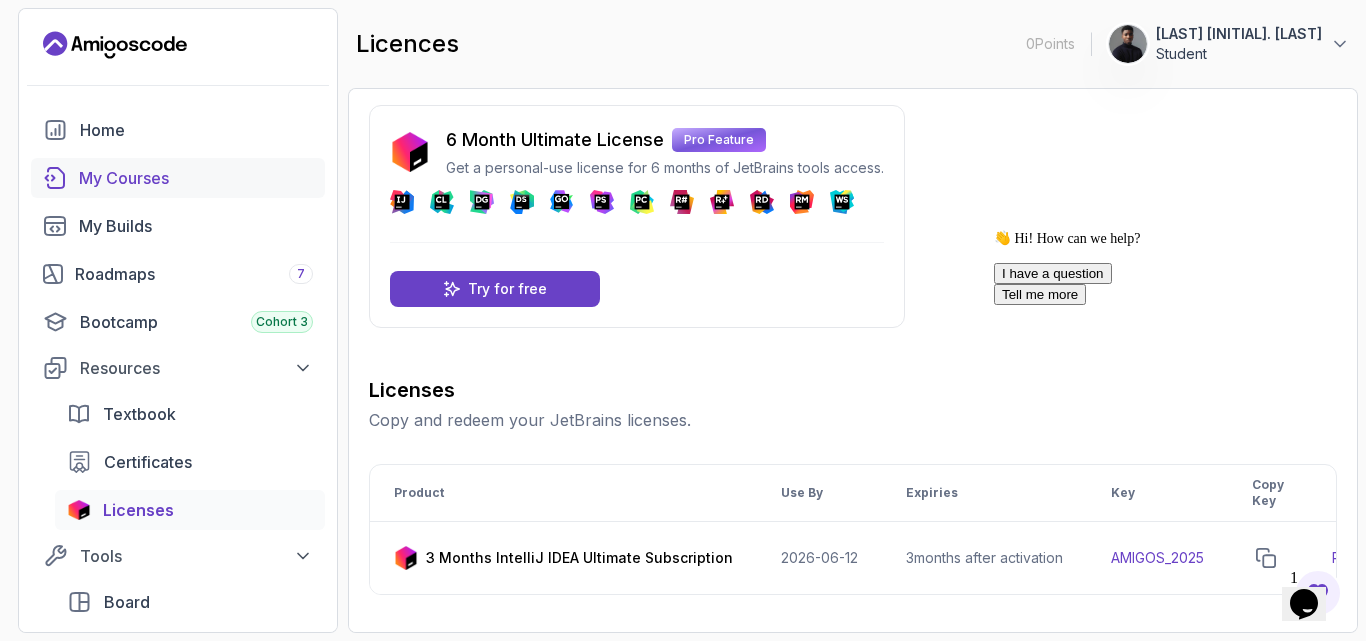 click on "My Courses" at bounding box center [196, 178] 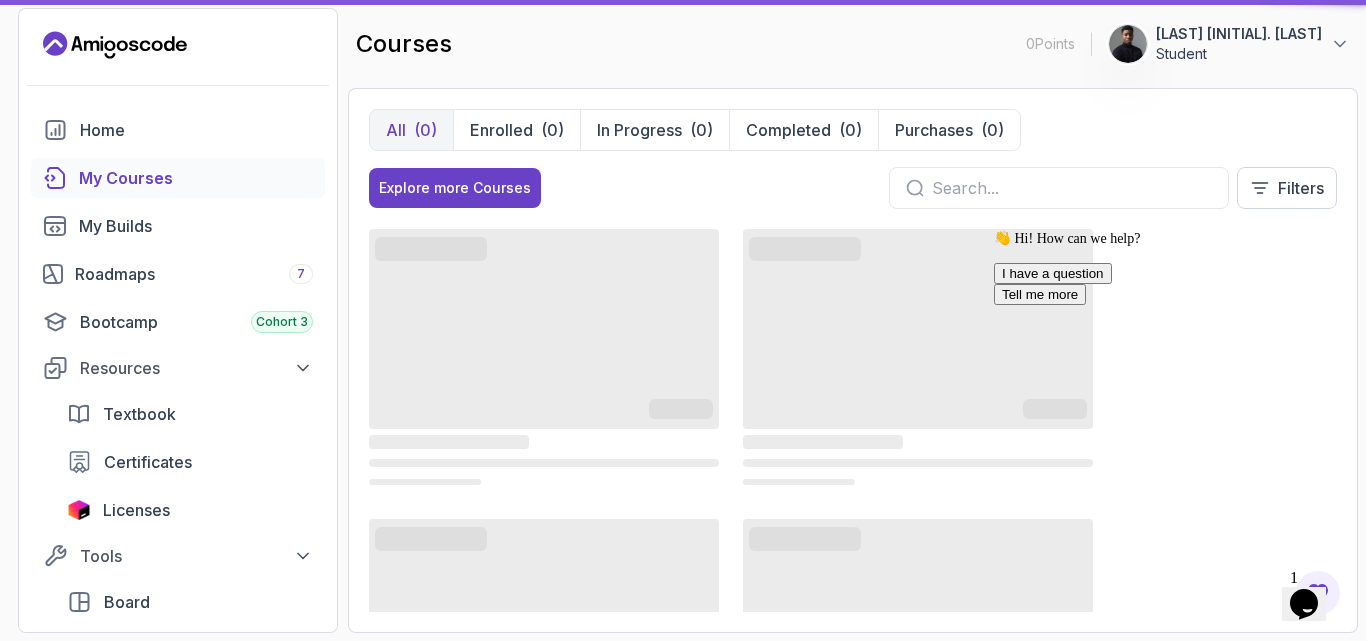 scroll, scrollTop: 0, scrollLeft: 0, axis: both 